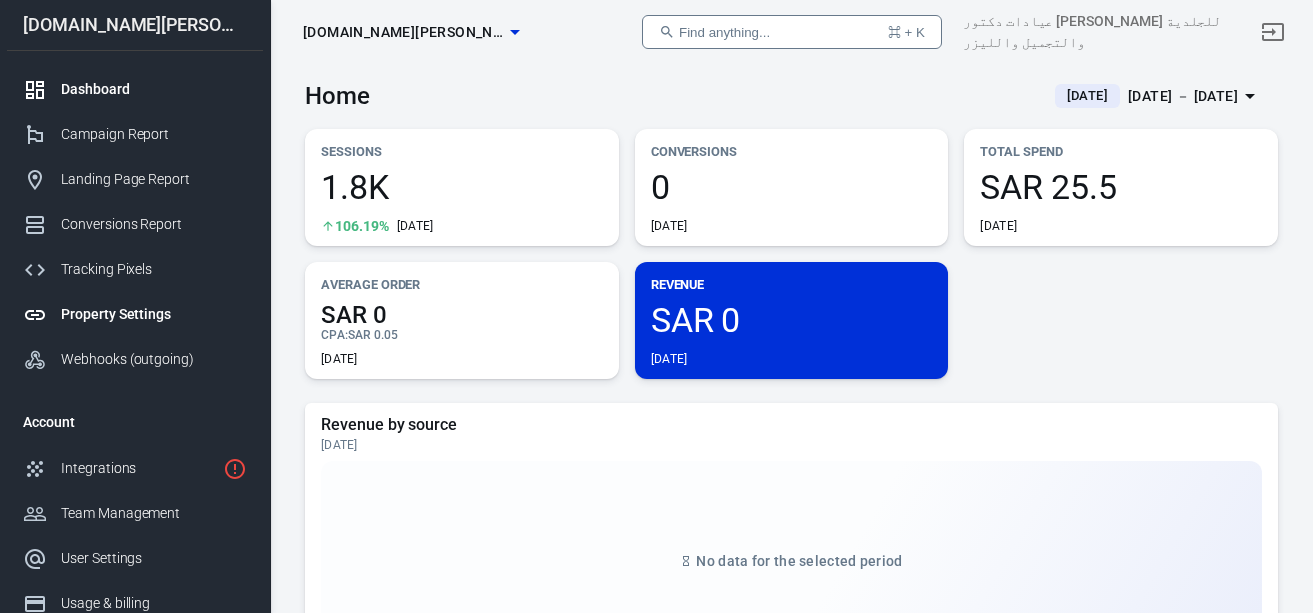 scroll, scrollTop: 0, scrollLeft: 0, axis: both 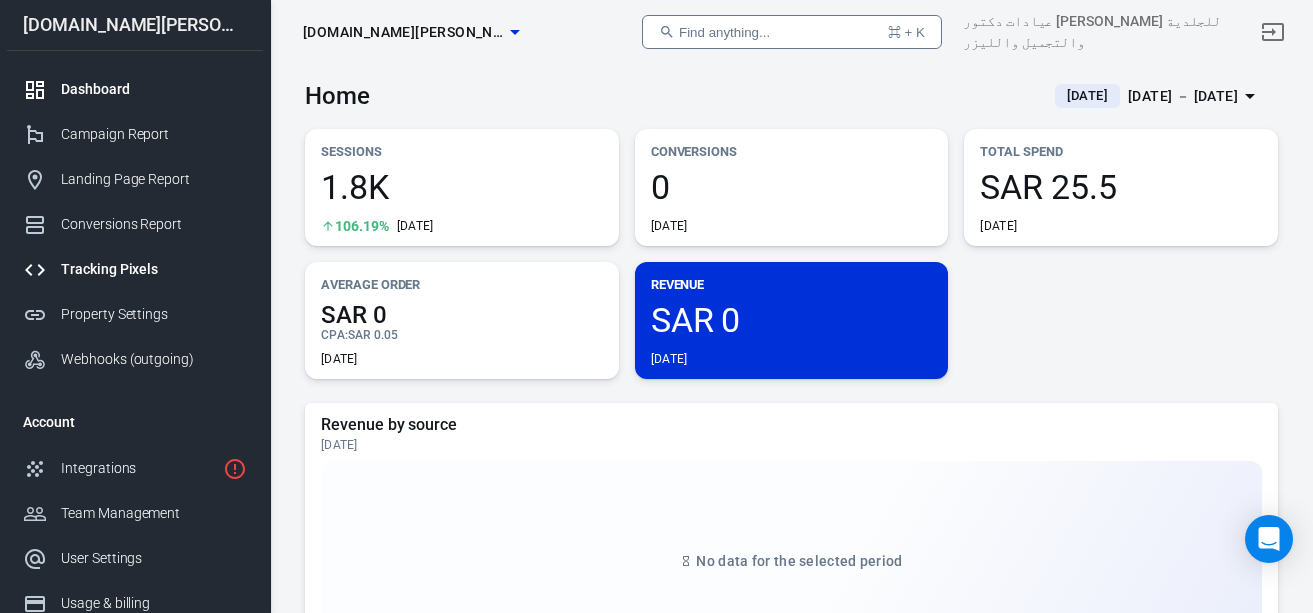 click on "Tracking Pixels" at bounding box center [135, 269] 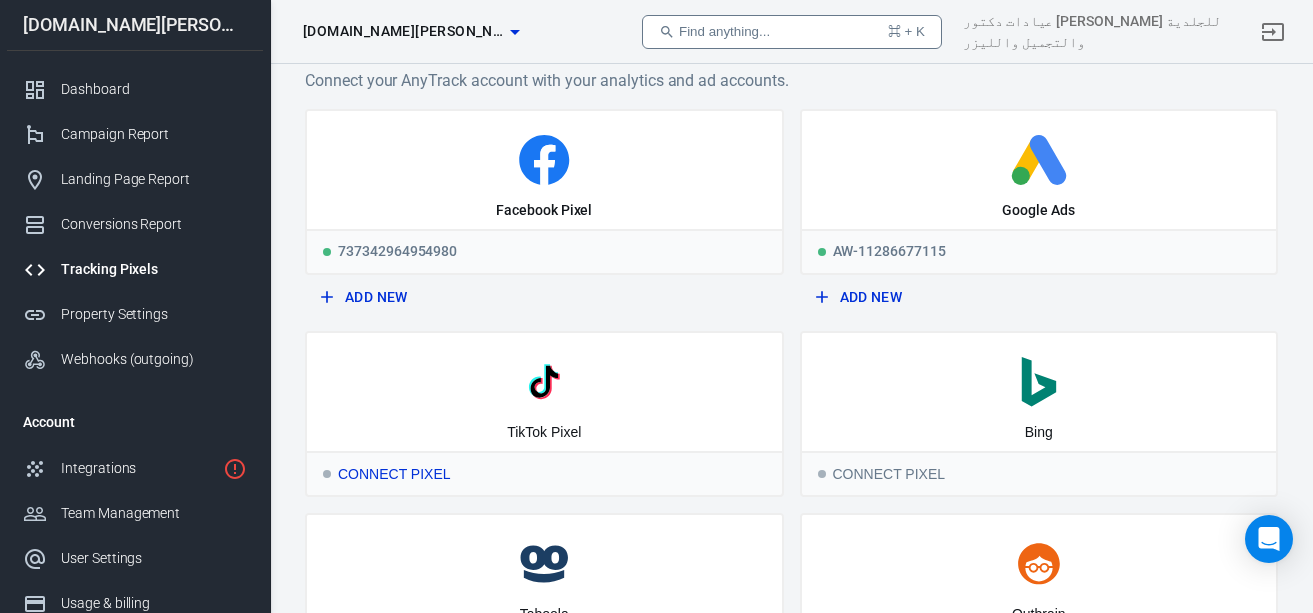 scroll, scrollTop: 40, scrollLeft: 0, axis: vertical 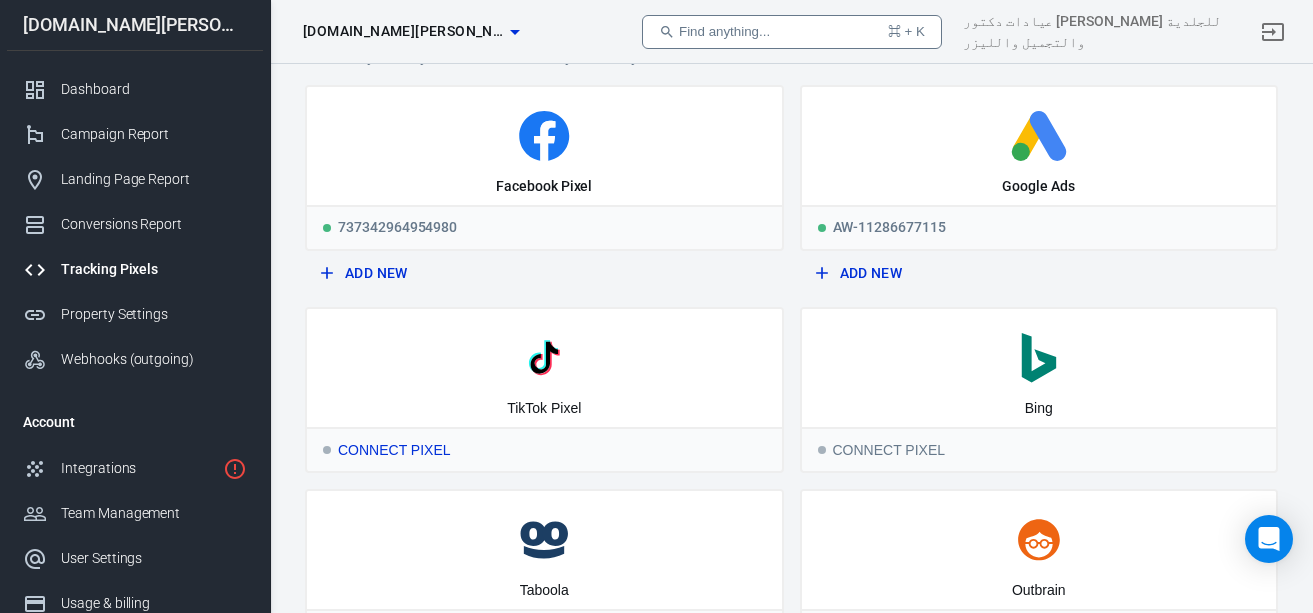 click on "Connect Pixel" at bounding box center [544, 449] 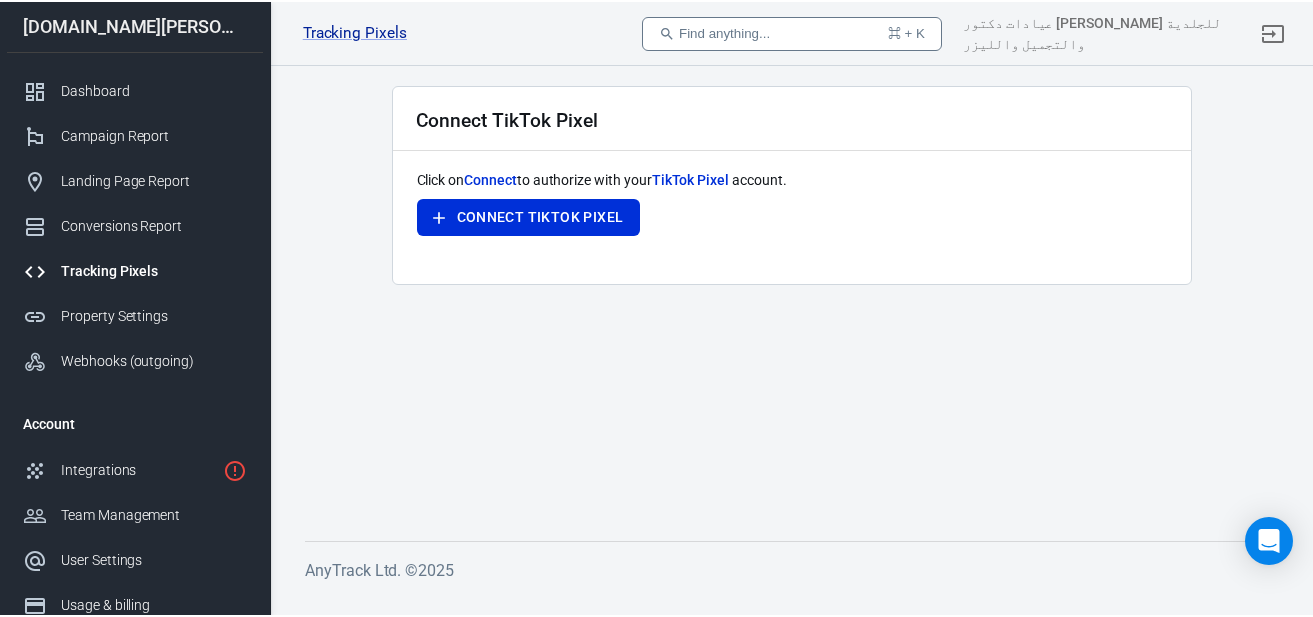 scroll, scrollTop: 0, scrollLeft: 0, axis: both 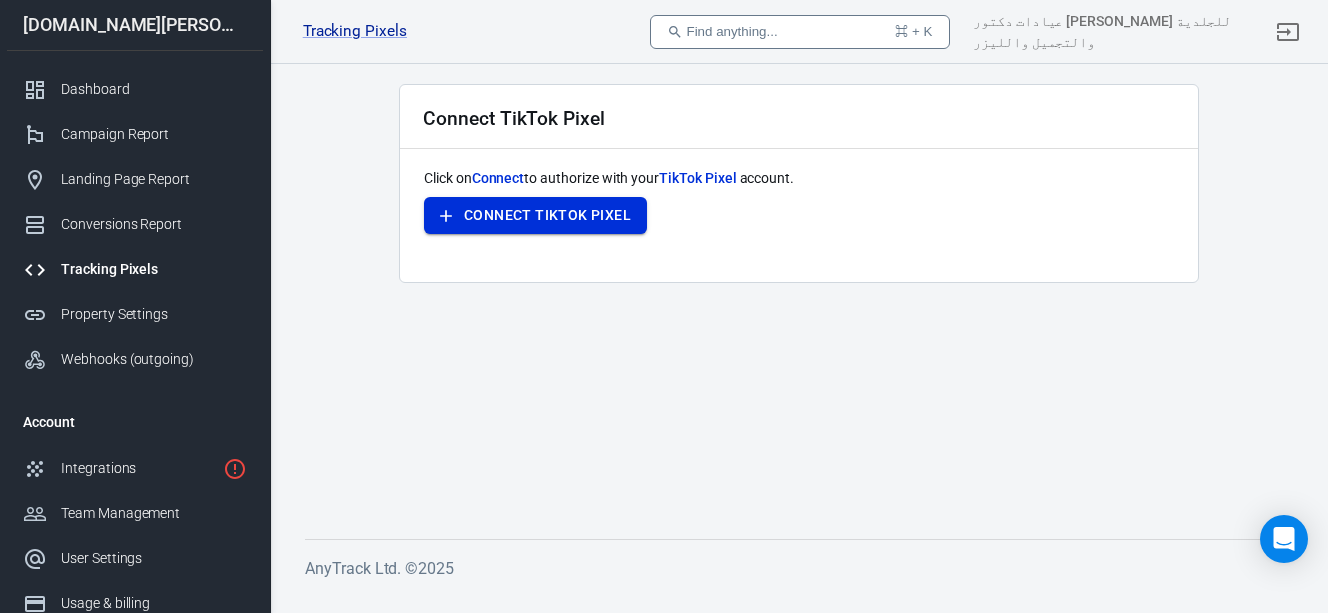 click on "Connect TikTok Pixel" at bounding box center (547, 215) 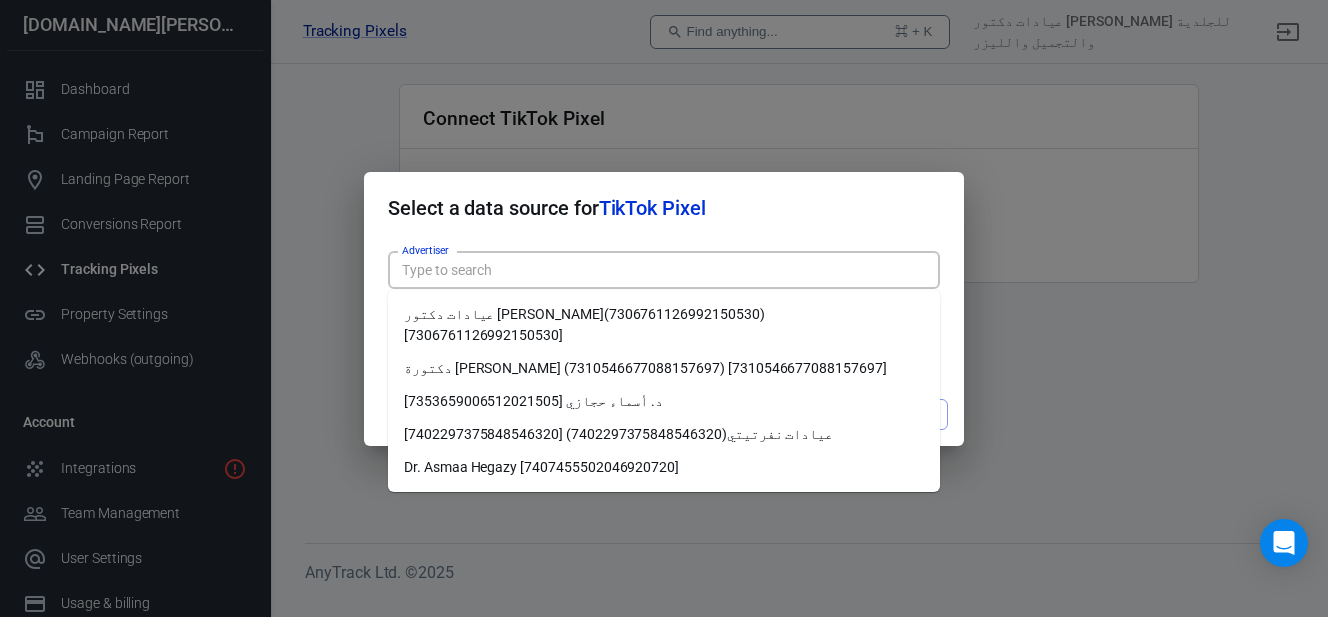 click on "Advertiser" at bounding box center (662, 270) 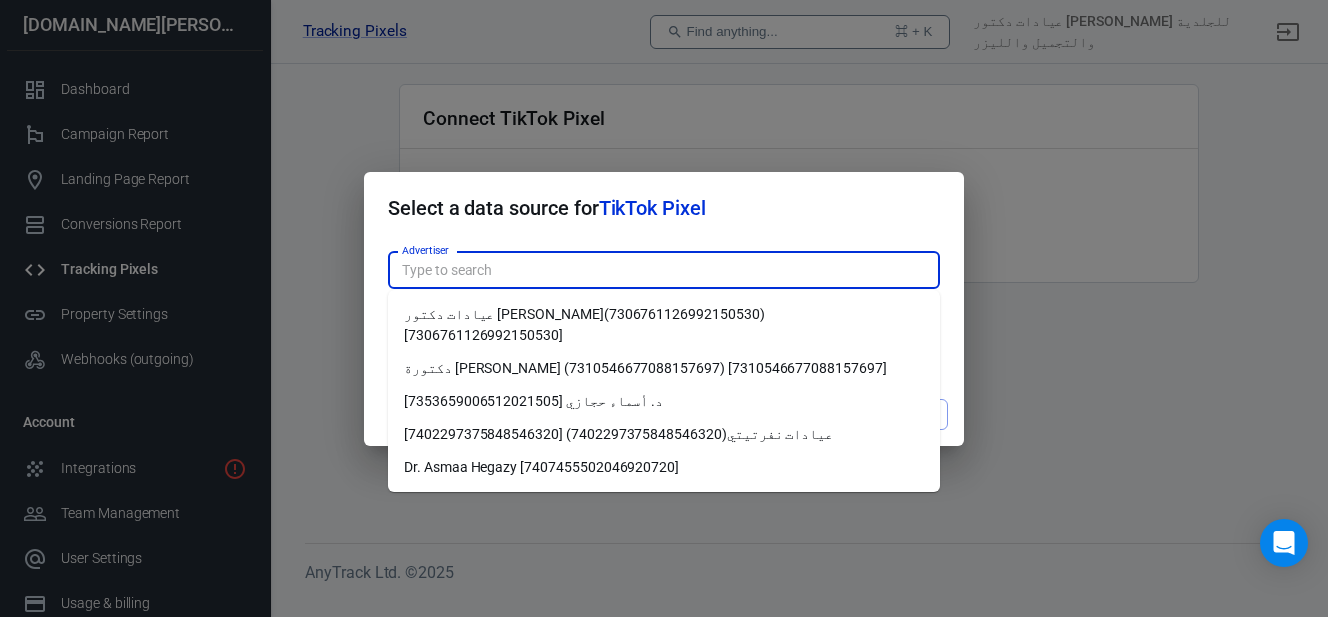 click on "Dr. Asmaa Hegazy [7407455502046920720]" at bounding box center [664, 467] 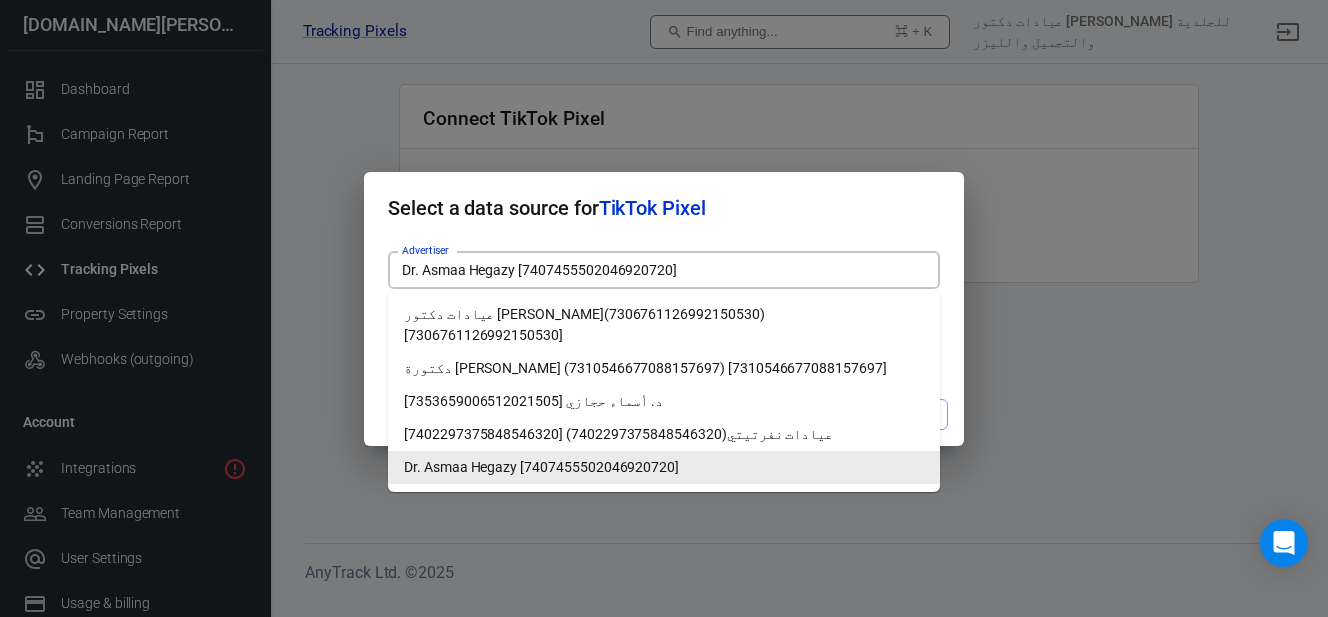click on "Dr. Asmaa Hegazy [7407455502046920720]" at bounding box center (662, 270) 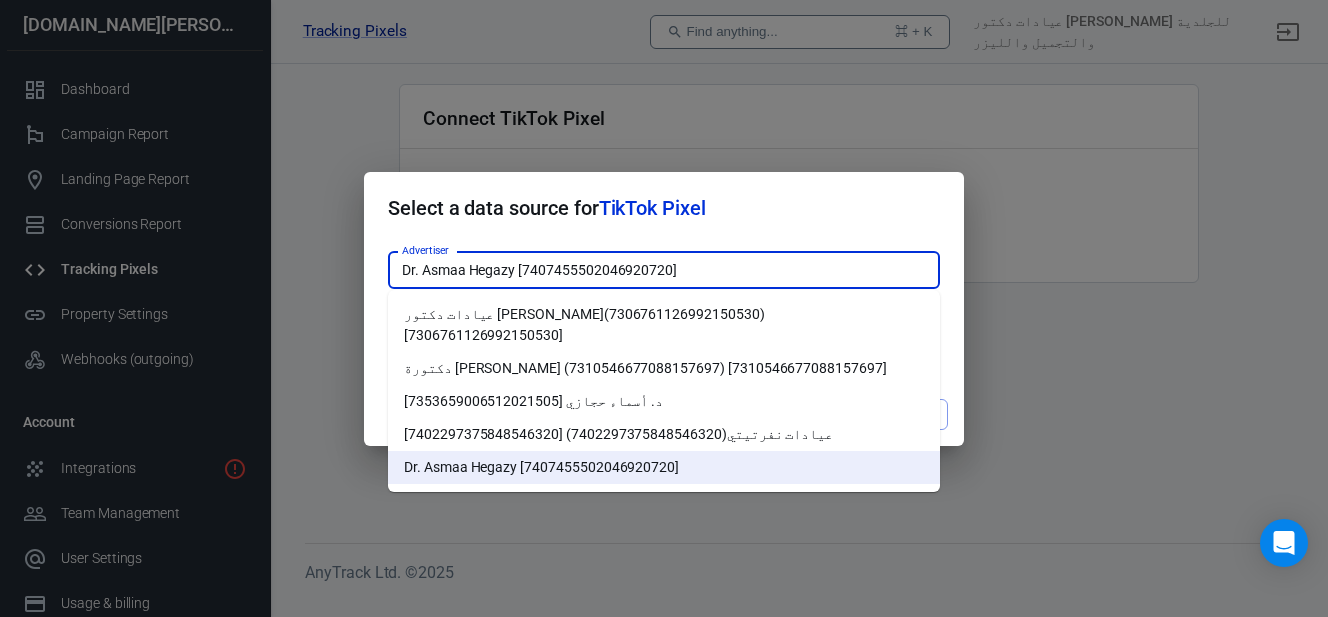 click on "دكتورة اسماء حجازي (7310546677088157697) [7310546677088157697]" at bounding box center (664, 368) 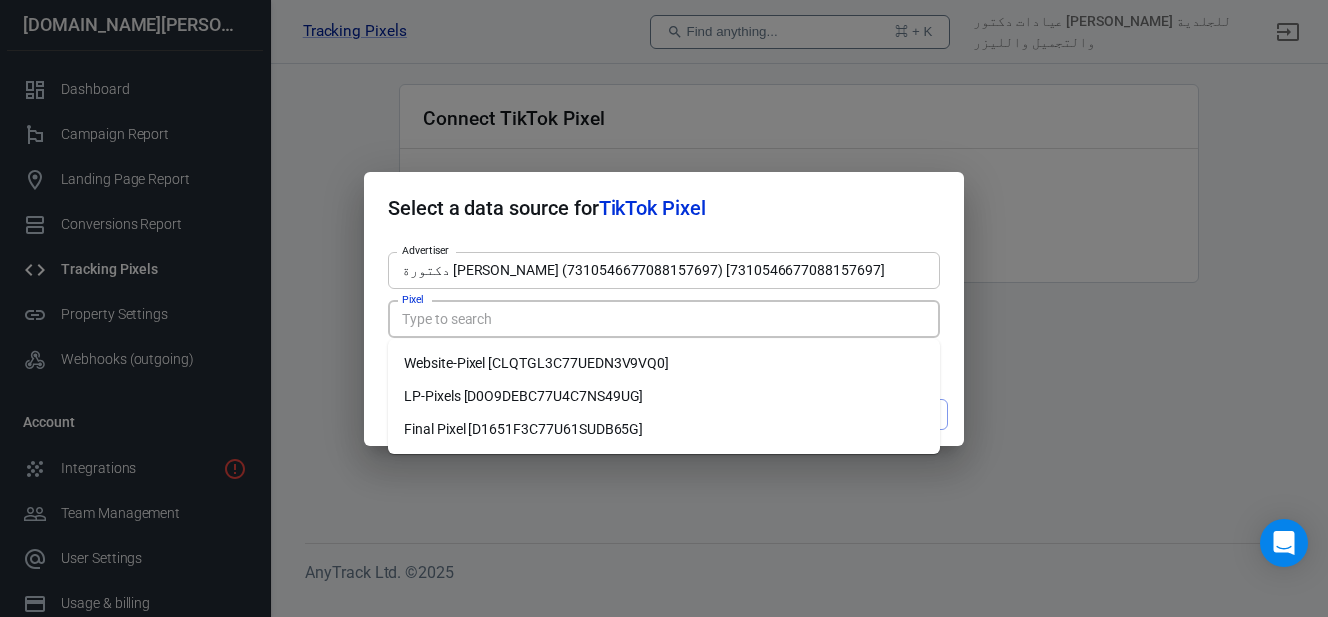 click on "Pixel" at bounding box center (662, 319) 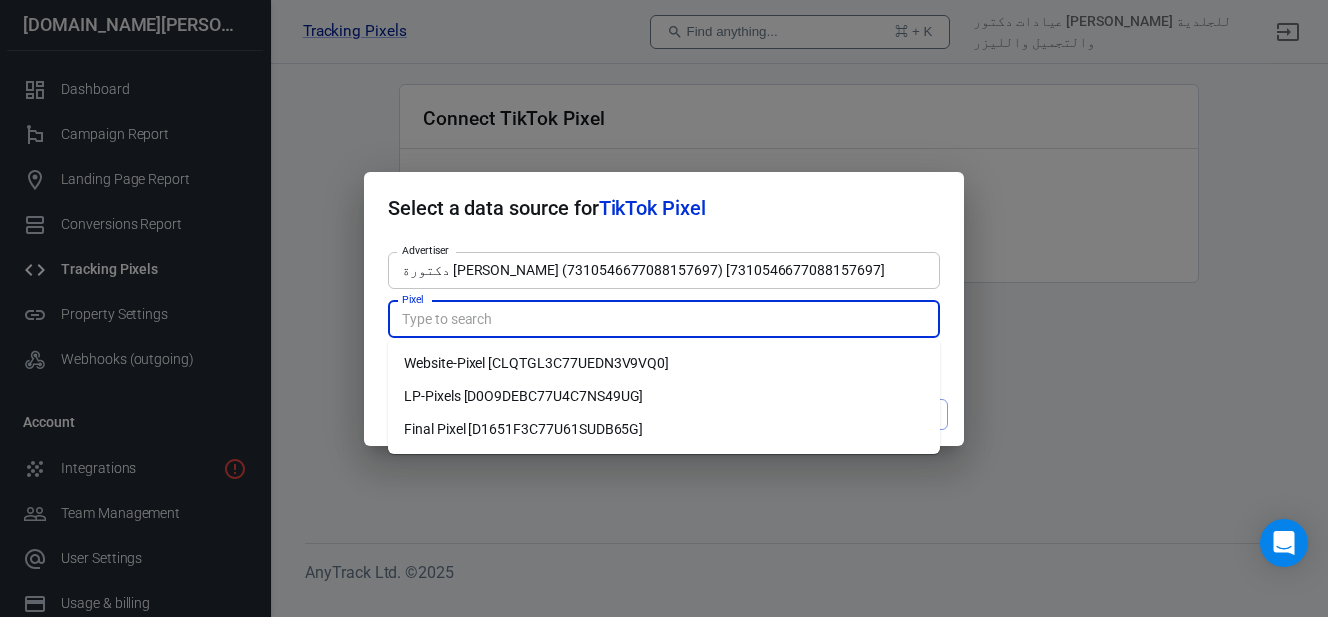 click on "Final Pixel [D1651F3C77U61SUDB65G]" at bounding box center [664, 429] 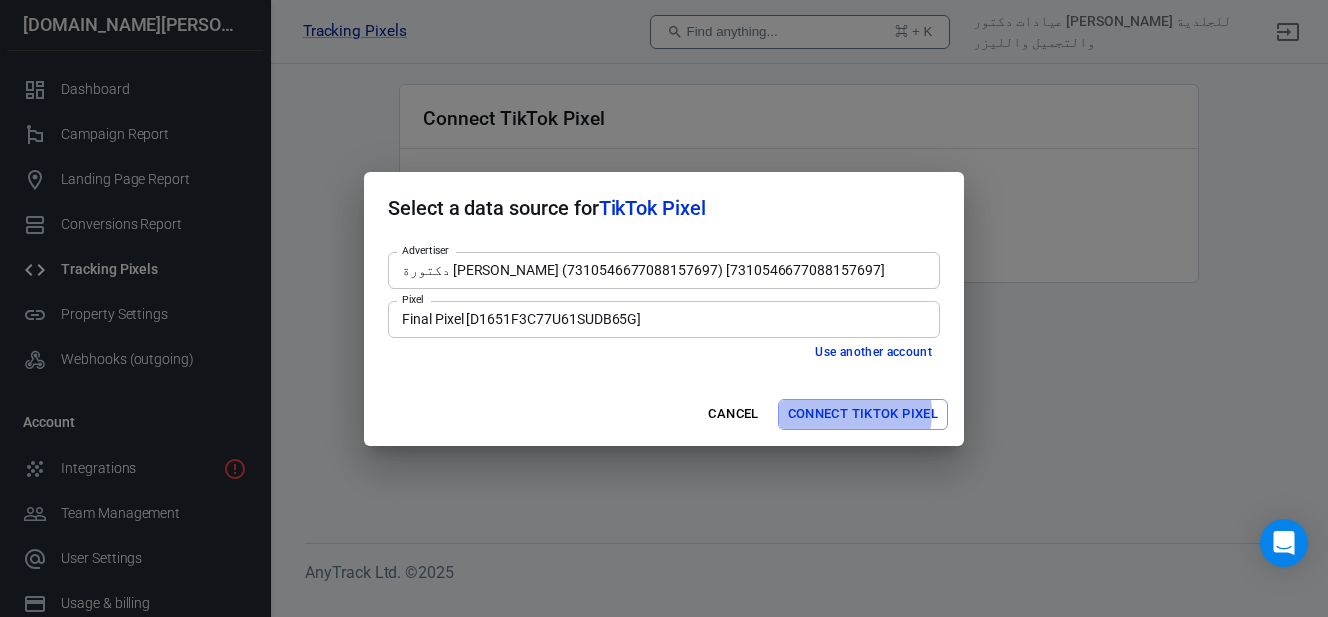 click on "Connect TikTok Pixel" at bounding box center [863, 414] 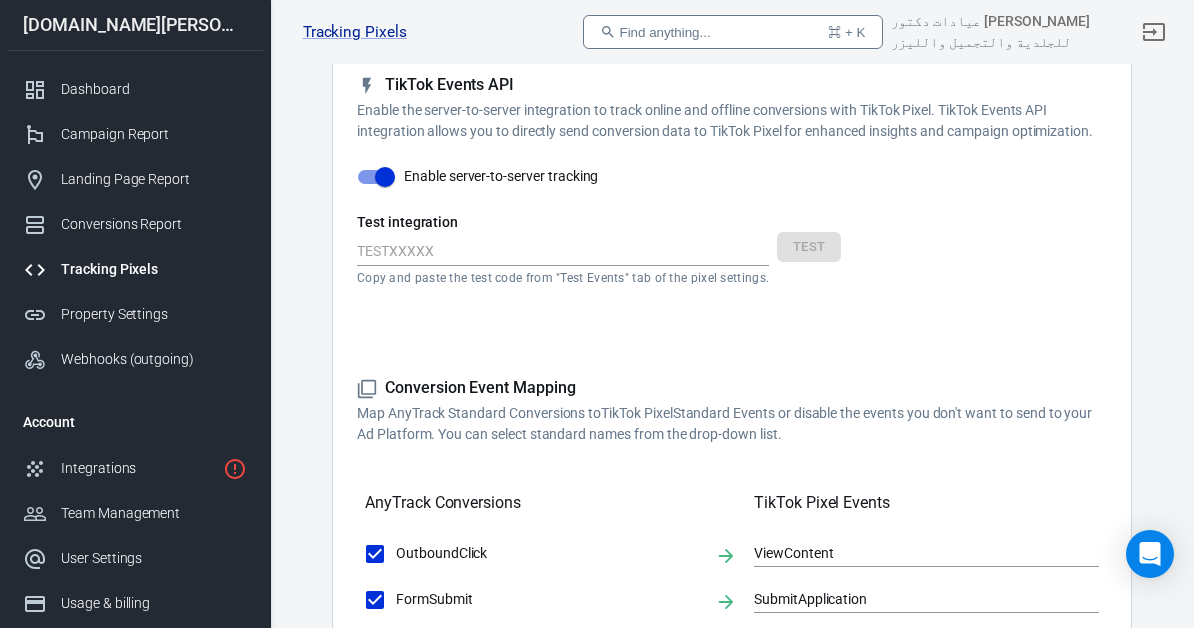 scroll, scrollTop: 434, scrollLeft: 0, axis: vertical 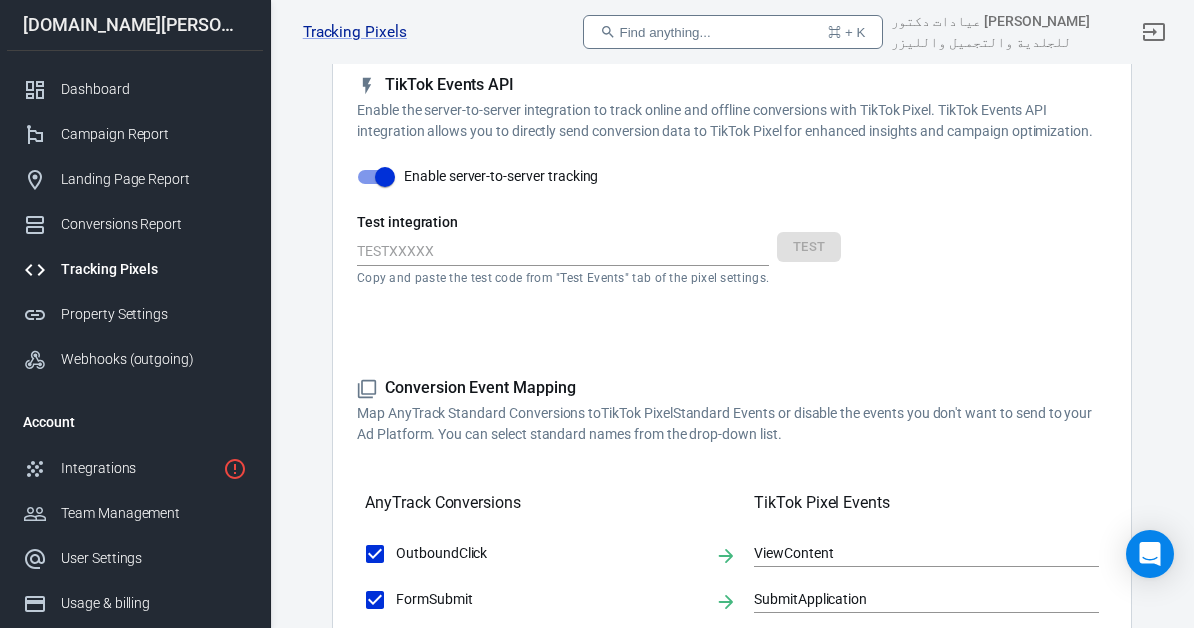 click at bounding box center (563, 253) 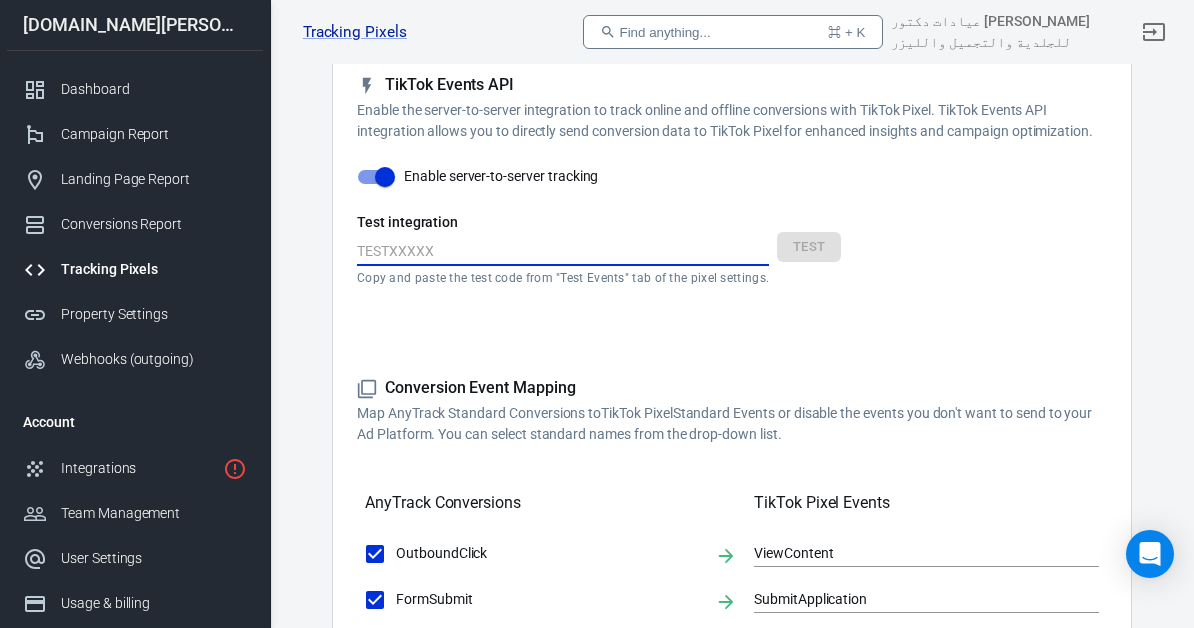click at bounding box center [563, 253] 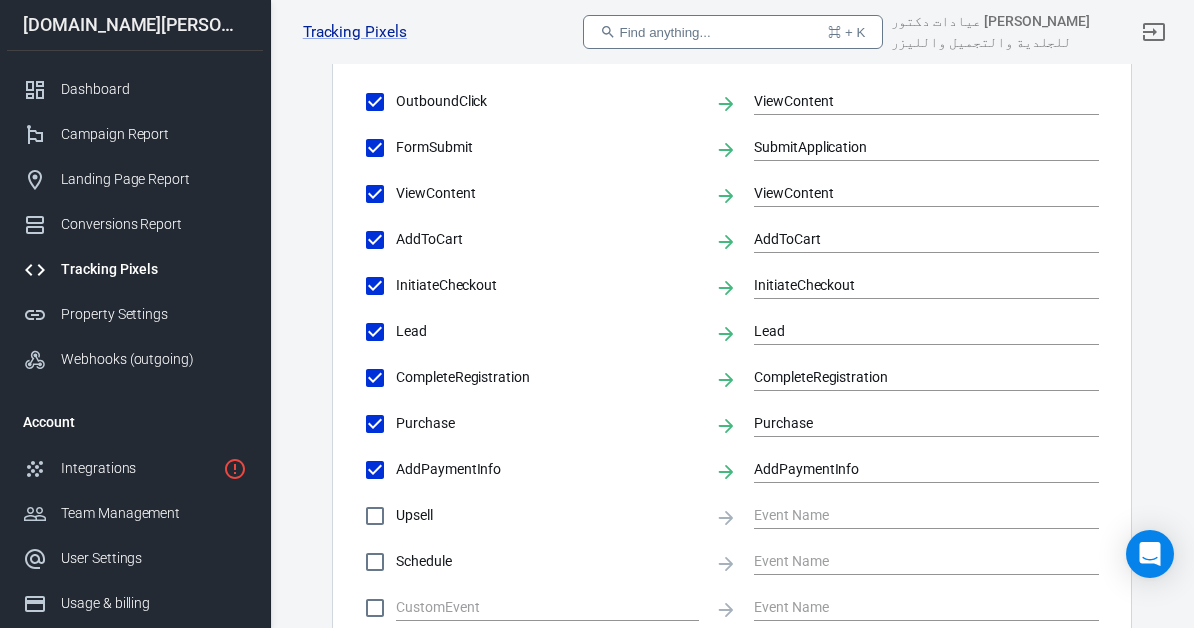 scroll, scrollTop: 1087, scrollLeft: 0, axis: vertical 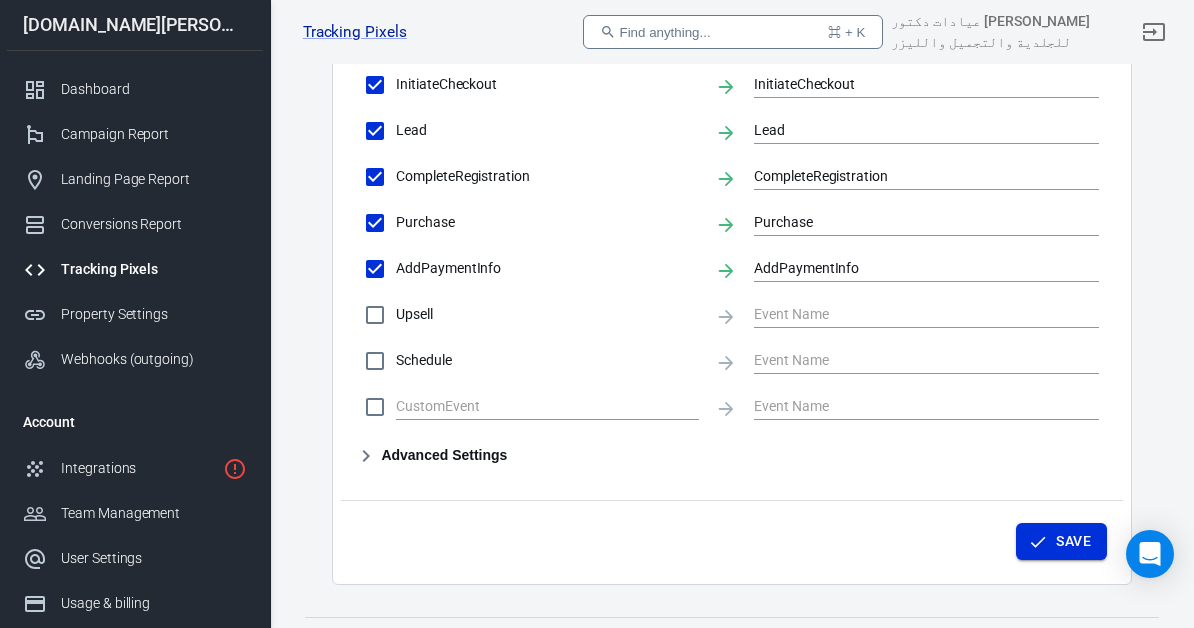 click on "Save" at bounding box center (1073, 541) 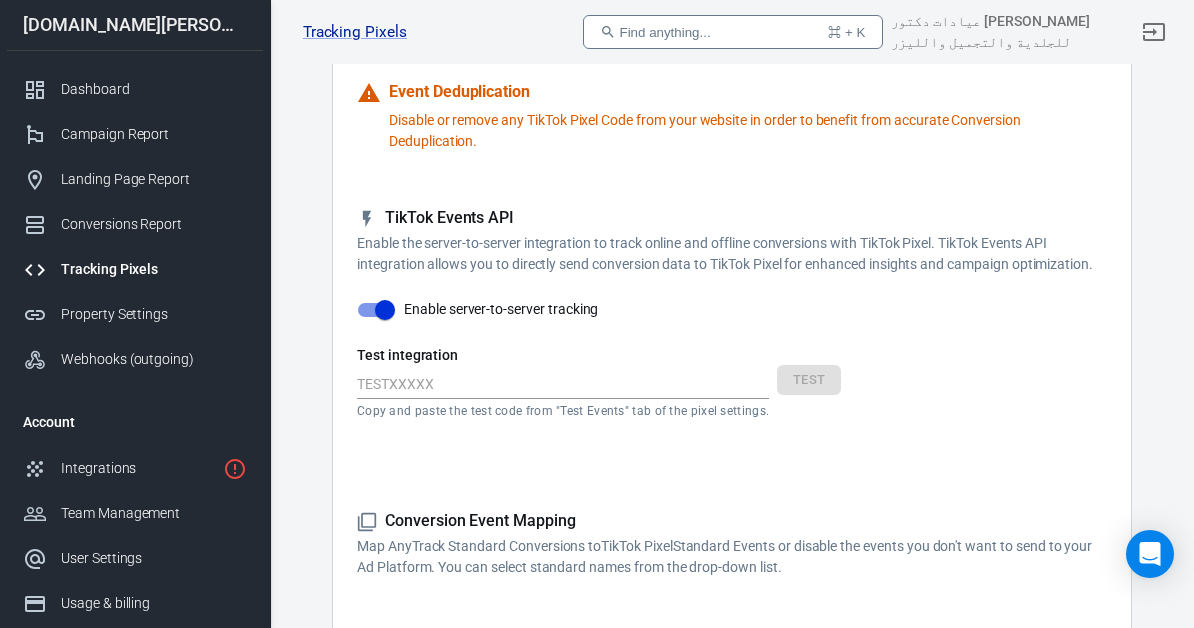 scroll, scrollTop: 308, scrollLeft: 0, axis: vertical 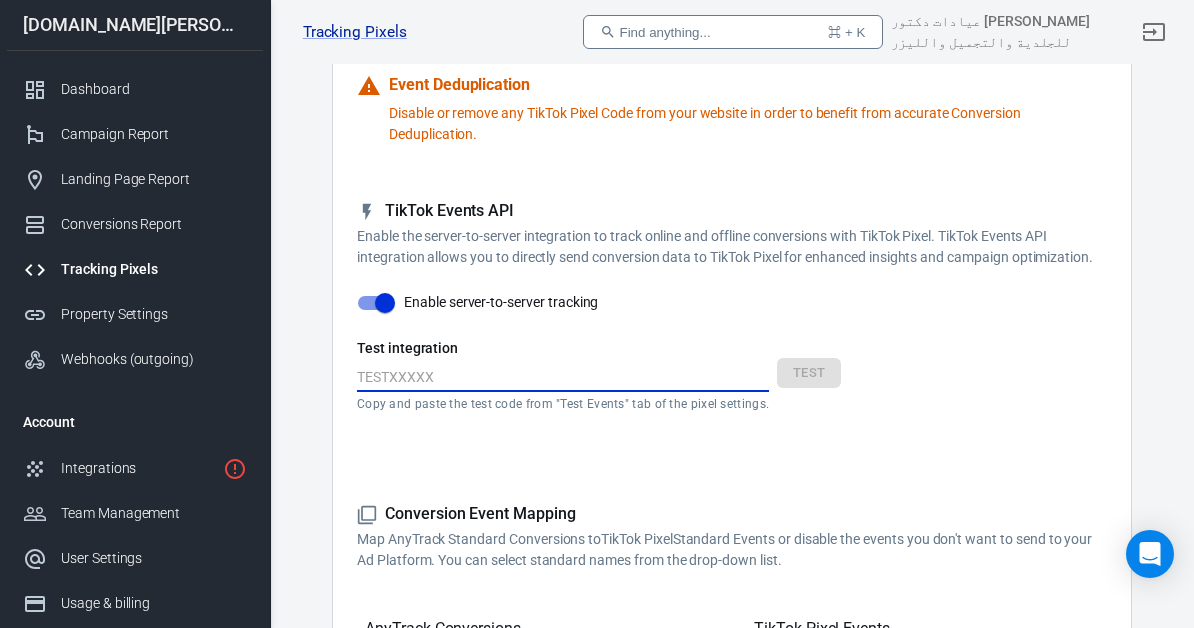 click at bounding box center (563, 379) 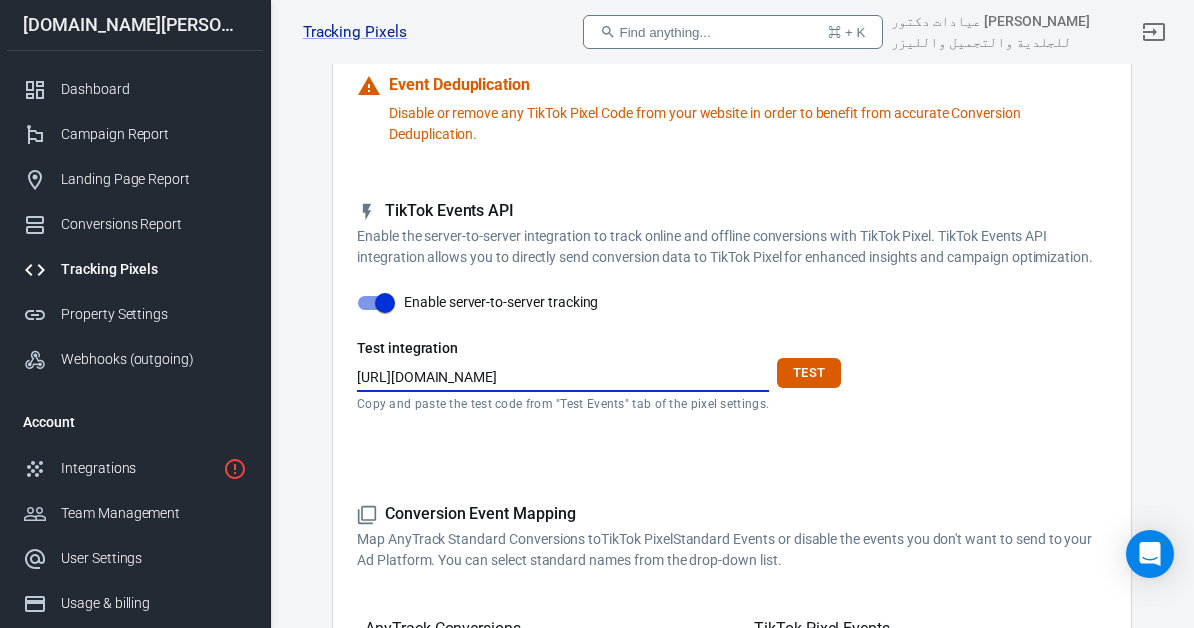 scroll, scrollTop: 0, scrollLeft: 115, axis: horizontal 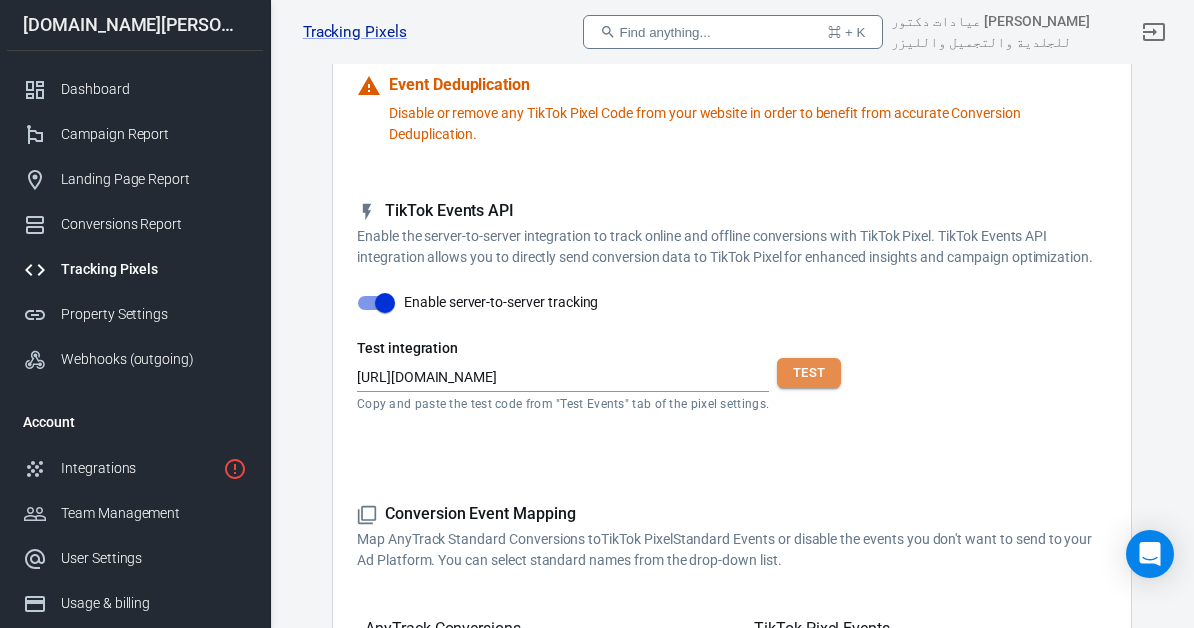 click on "Test" at bounding box center (809, 373) 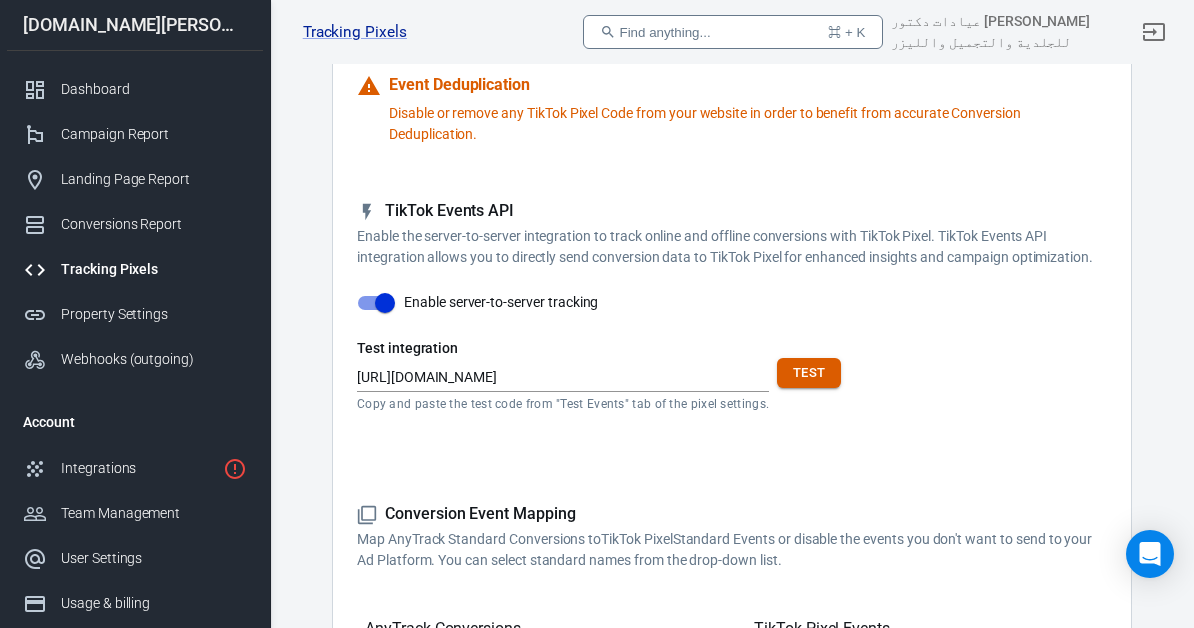 click on "Test" at bounding box center [809, 373] 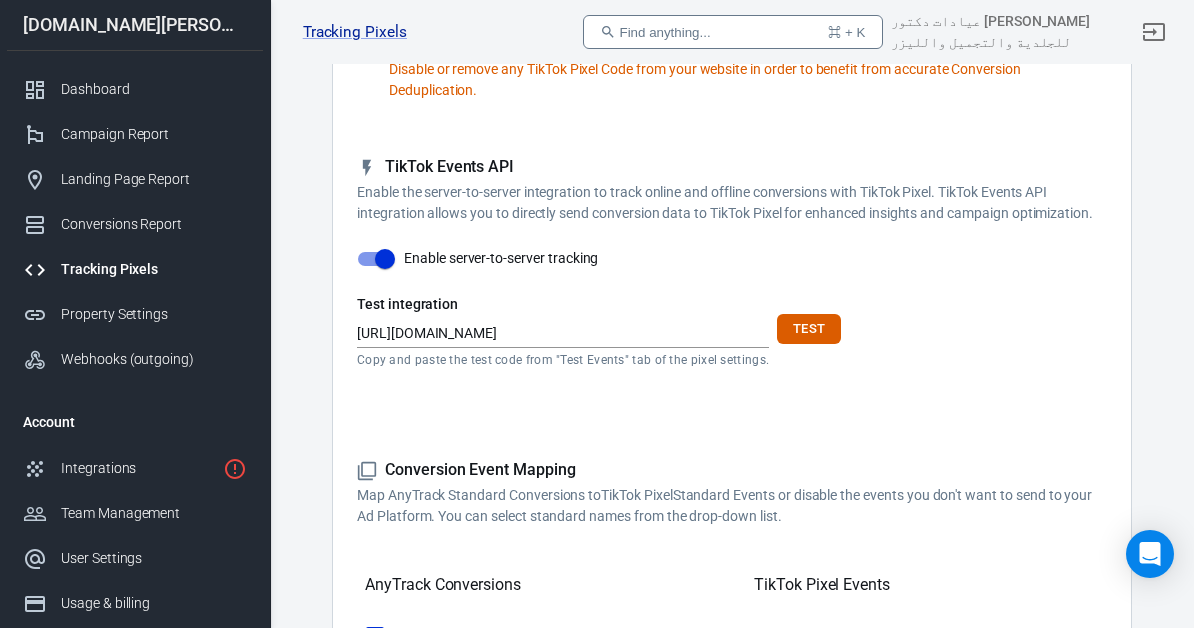 scroll, scrollTop: 359, scrollLeft: 0, axis: vertical 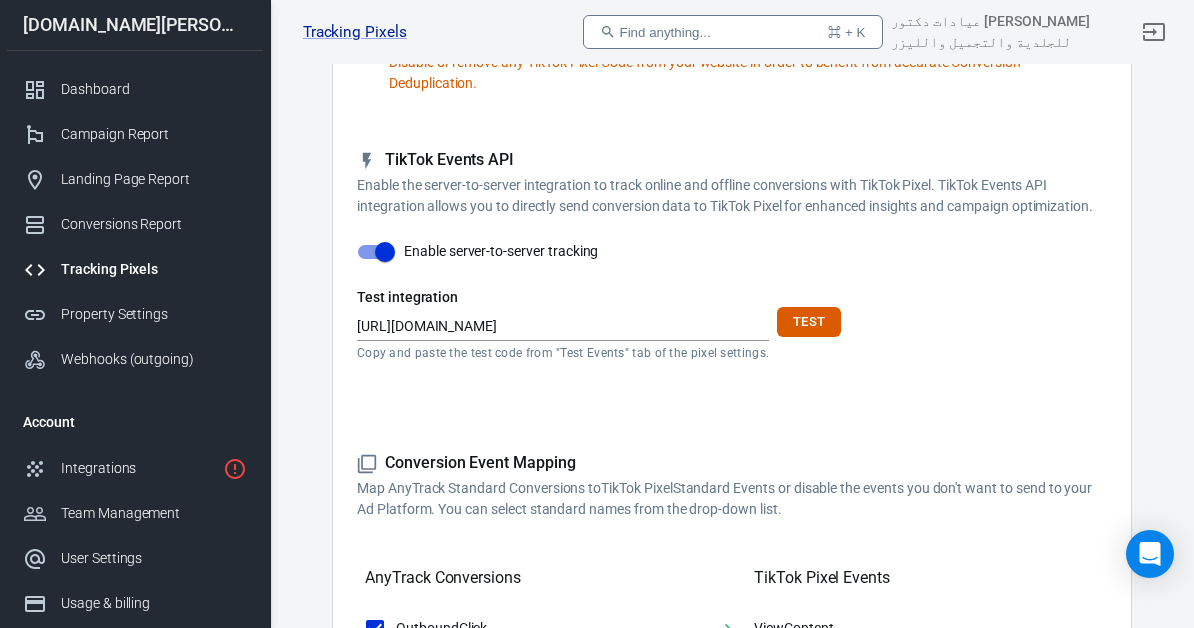 click on "https://www.tiktok.com/@asmaahigazy2004/video/7496601082236357906?lang=en" at bounding box center [563, 328] 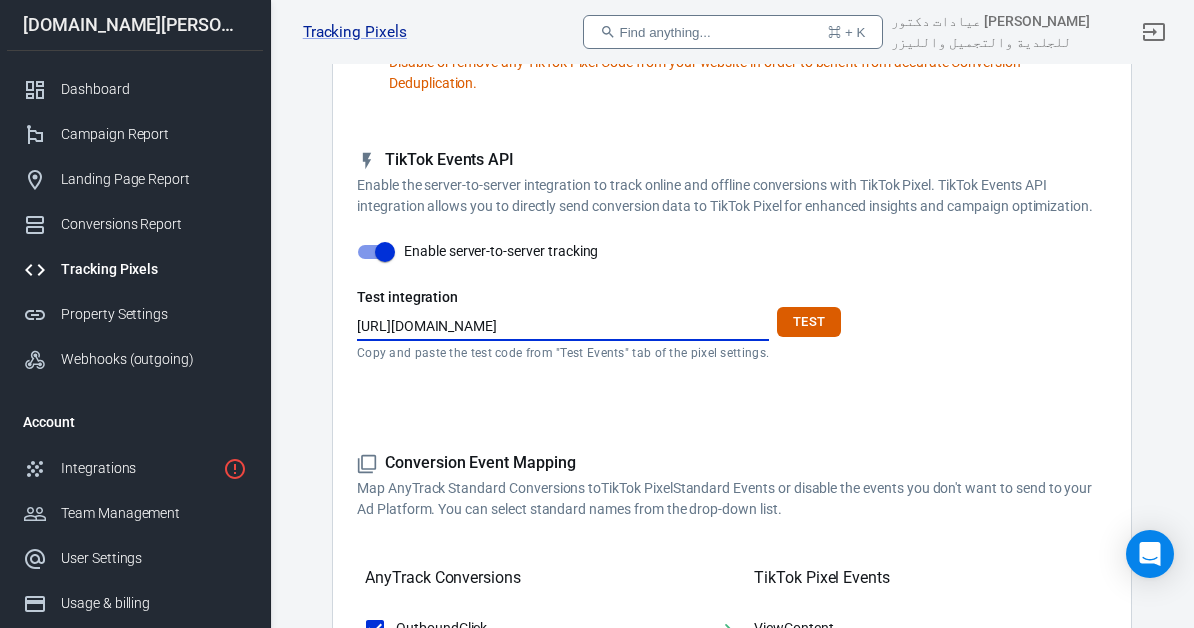 click on "https://www.tiktok.com/@asmaahigazy2004/video/7496601082236357906?lang=en" at bounding box center (563, 328) 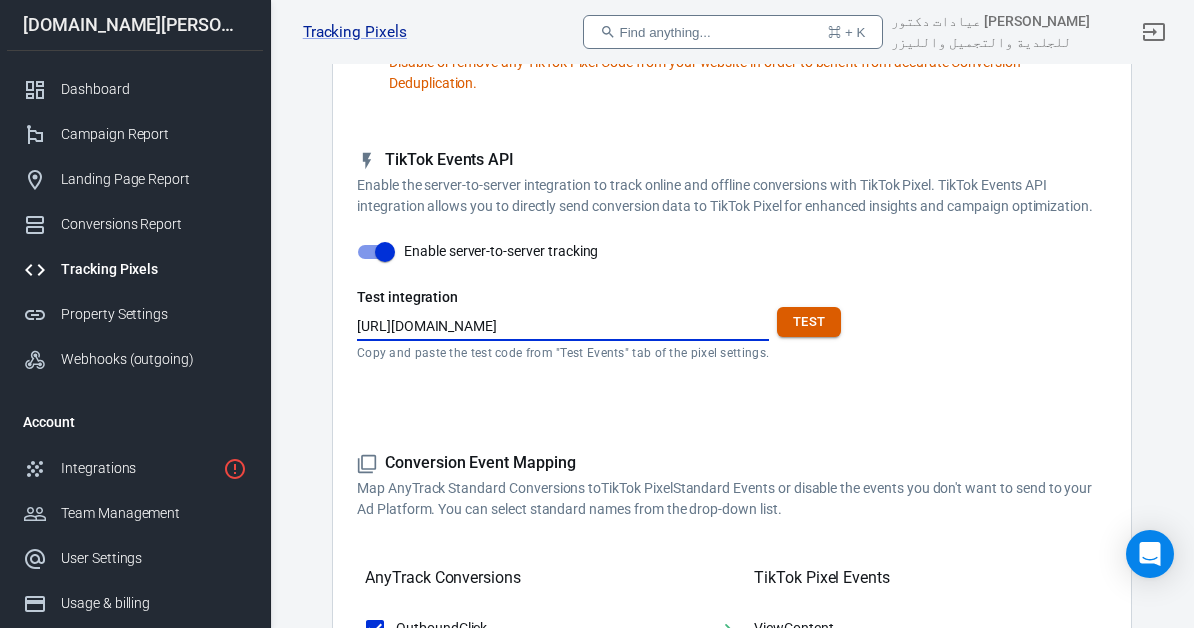 scroll, scrollTop: 0, scrollLeft: 116, axis: horizontal 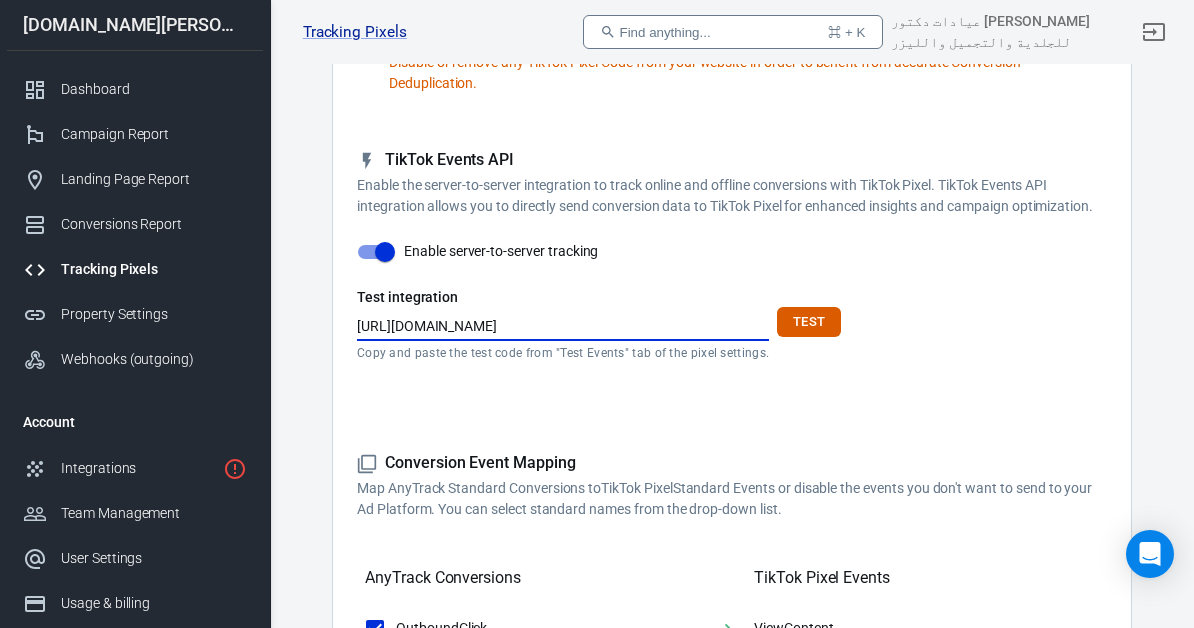 drag, startPoint x: 679, startPoint y: 317, endPoint x: 847, endPoint y: 318, distance: 168.00298 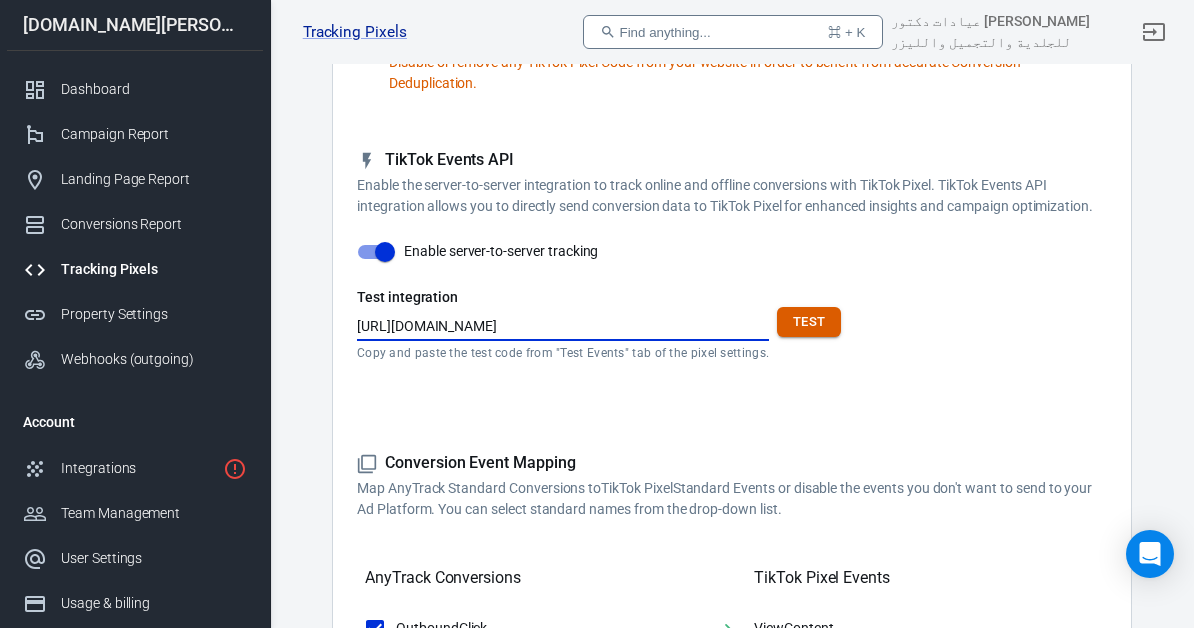 click on "Test" at bounding box center [809, 322] 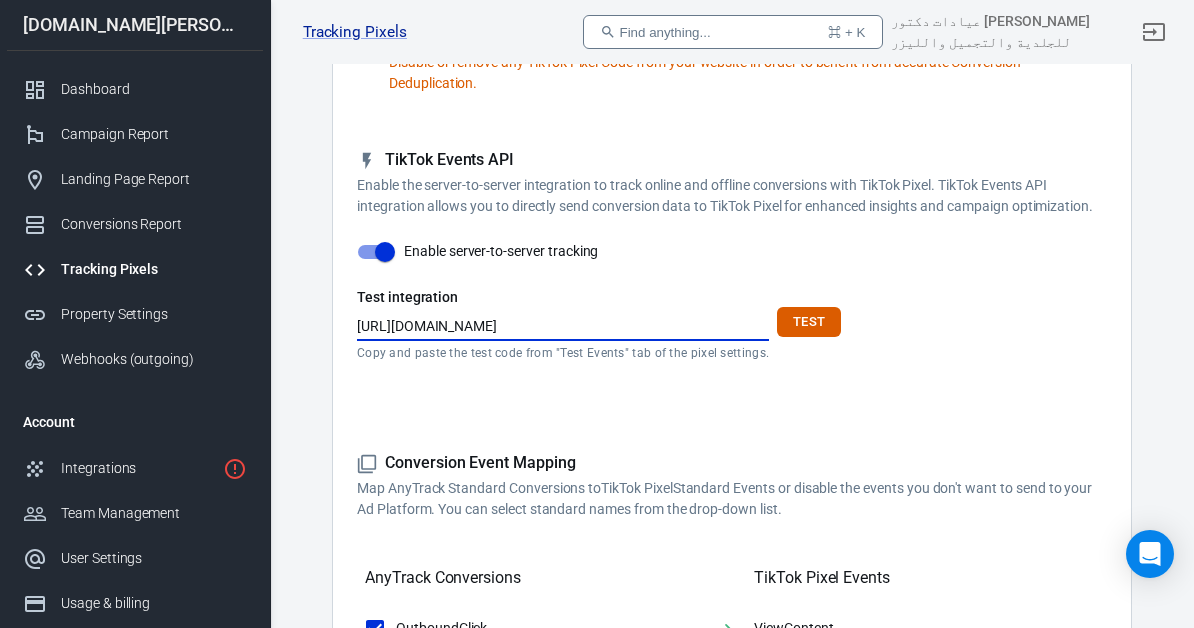 click on "https://www.tiktok.com/@asmaahigazy2004/video/" at bounding box center (563, 328) 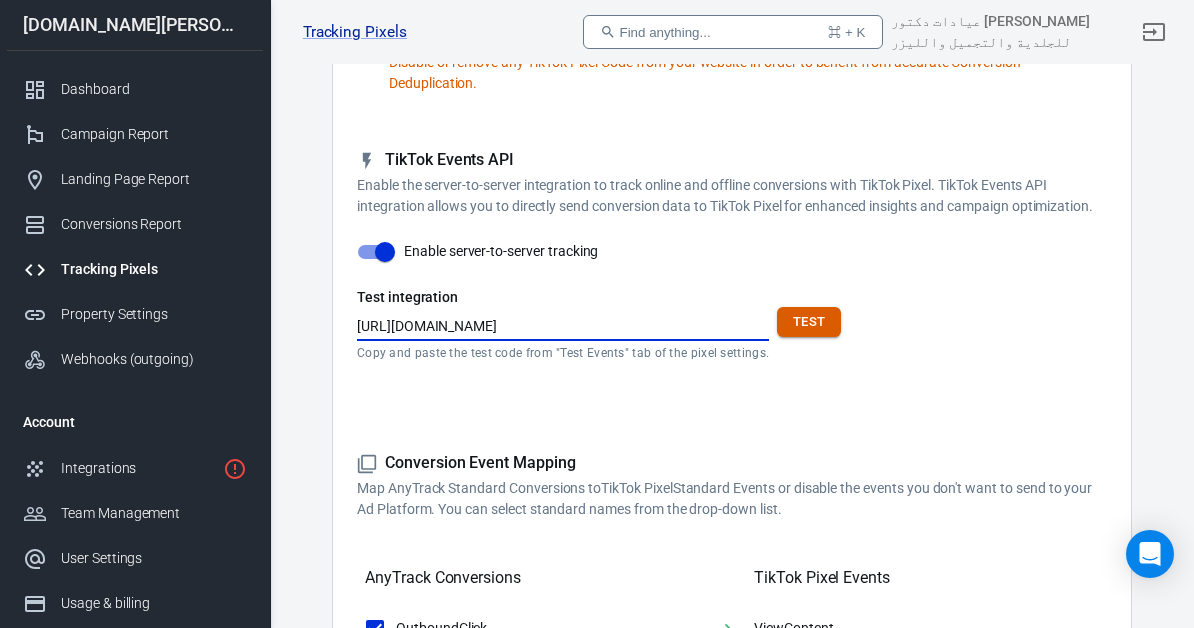 type on "https://www.tiktok.com/@asmaahigazy2004/" 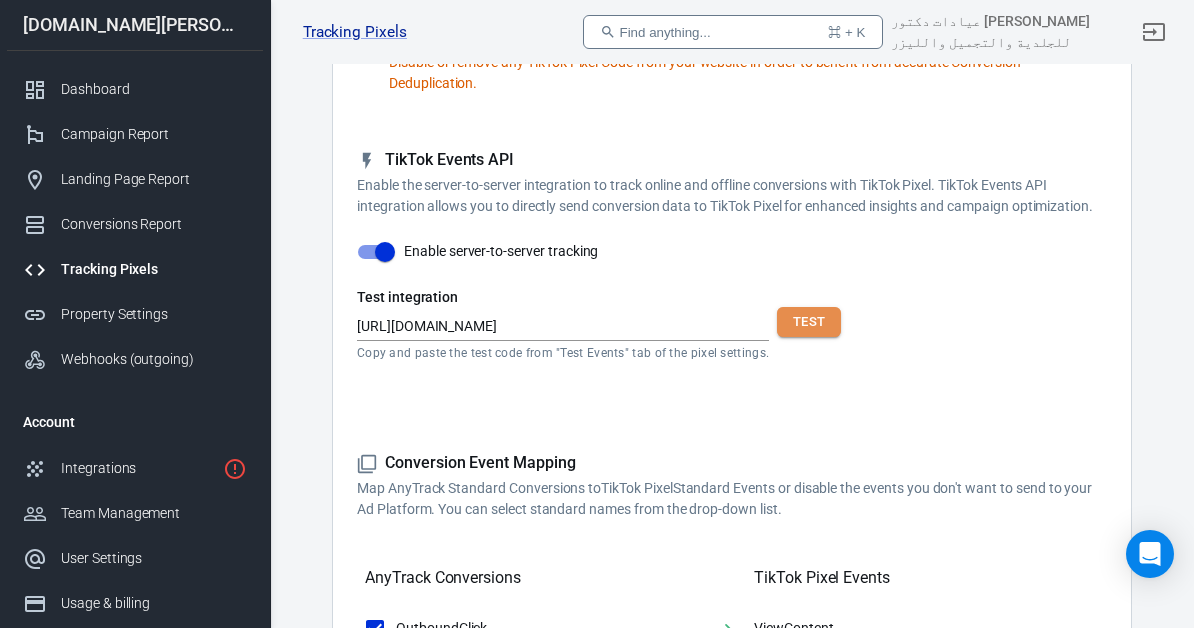 click on "Test" at bounding box center (809, 322) 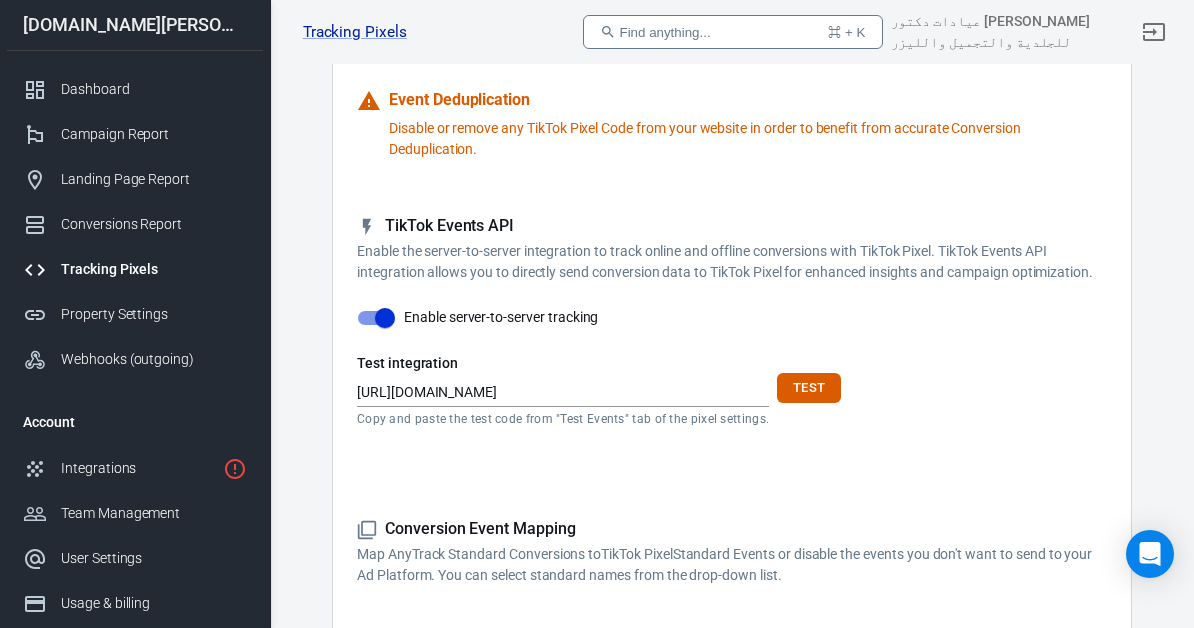 scroll, scrollTop: 267, scrollLeft: 0, axis: vertical 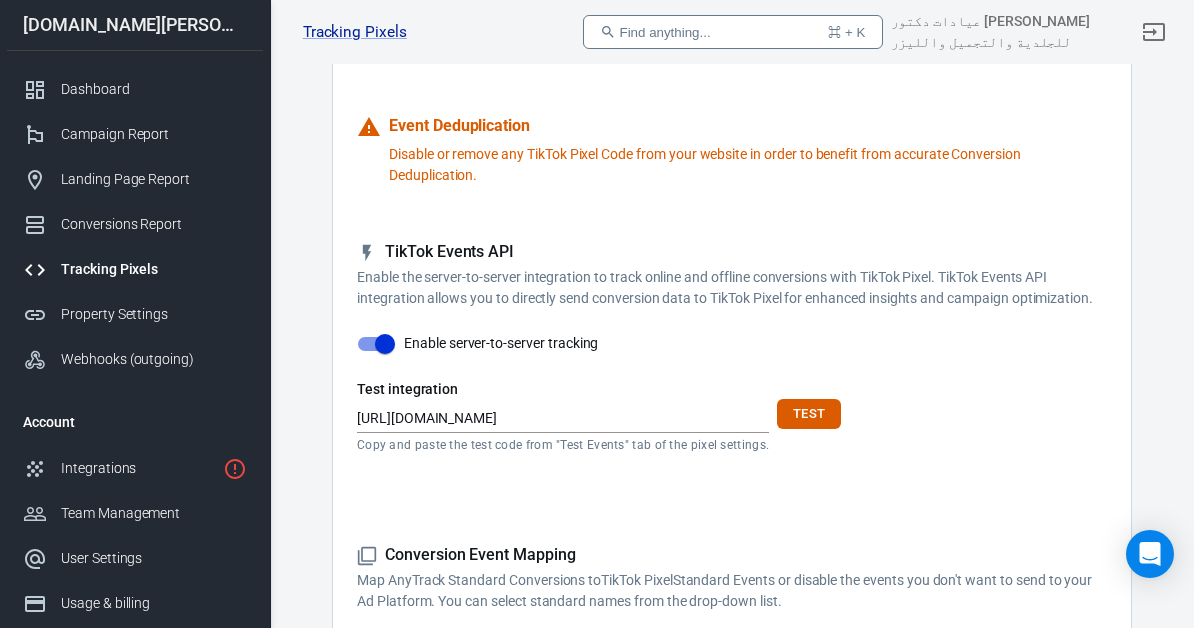 click on "https://www.tiktok.com/@asmaahigazy2004/" at bounding box center (563, 420) 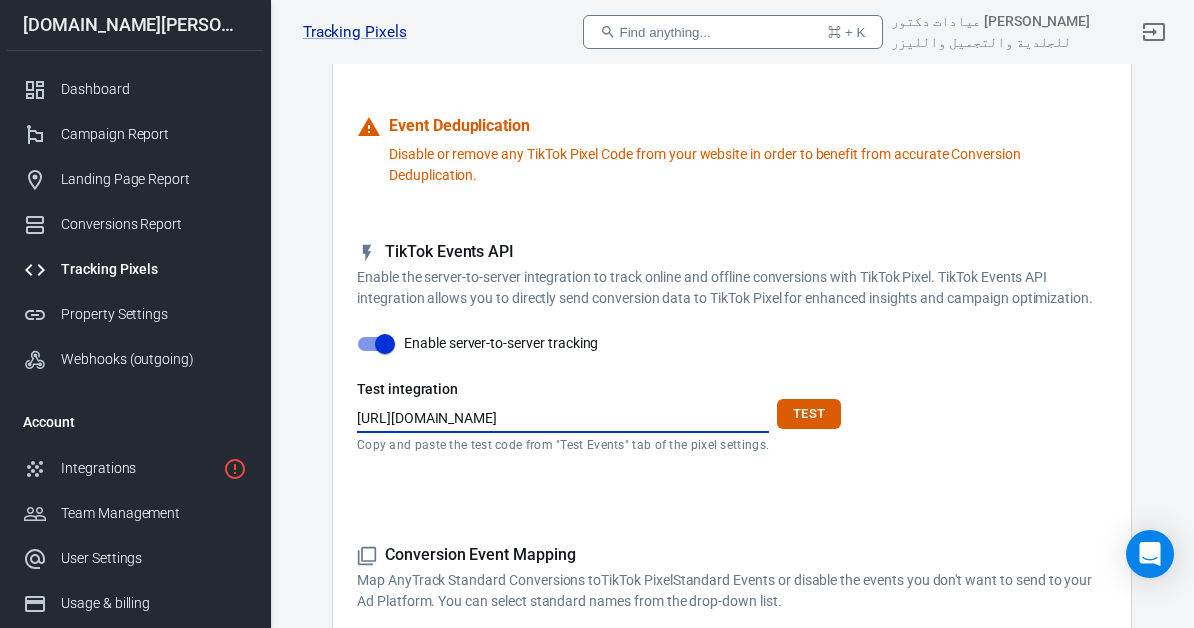 click on "https://www.tiktok.com/@asmaahigazy2004/" at bounding box center (563, 420) 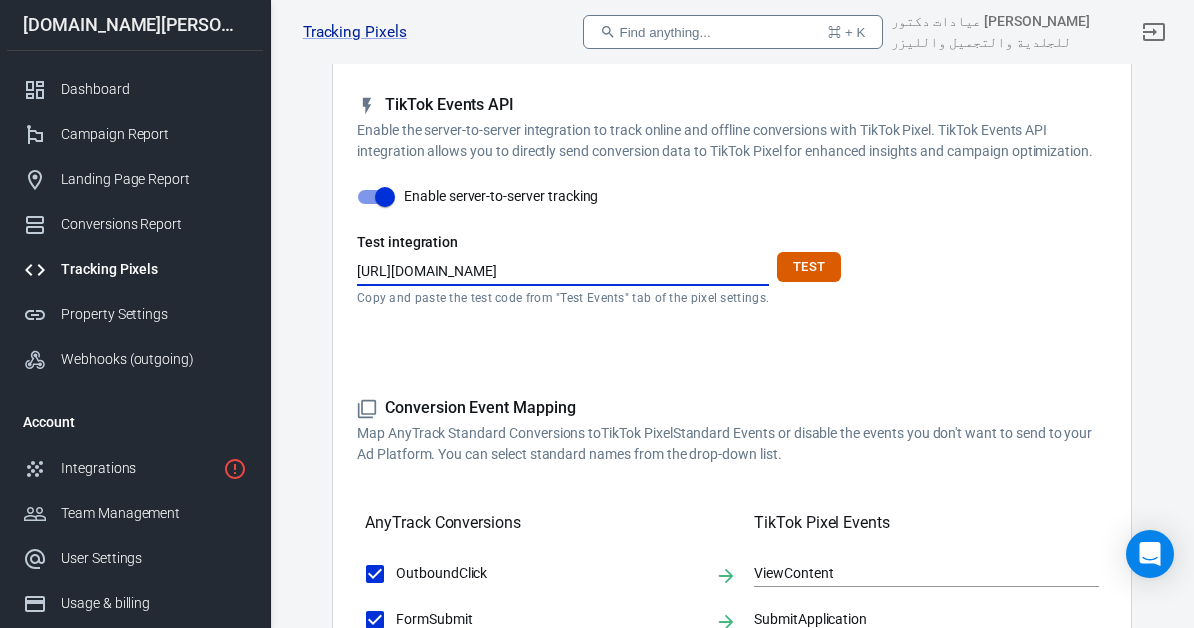 scroll, scrollTop: 409, scrollLeft: 0, axis: vertical 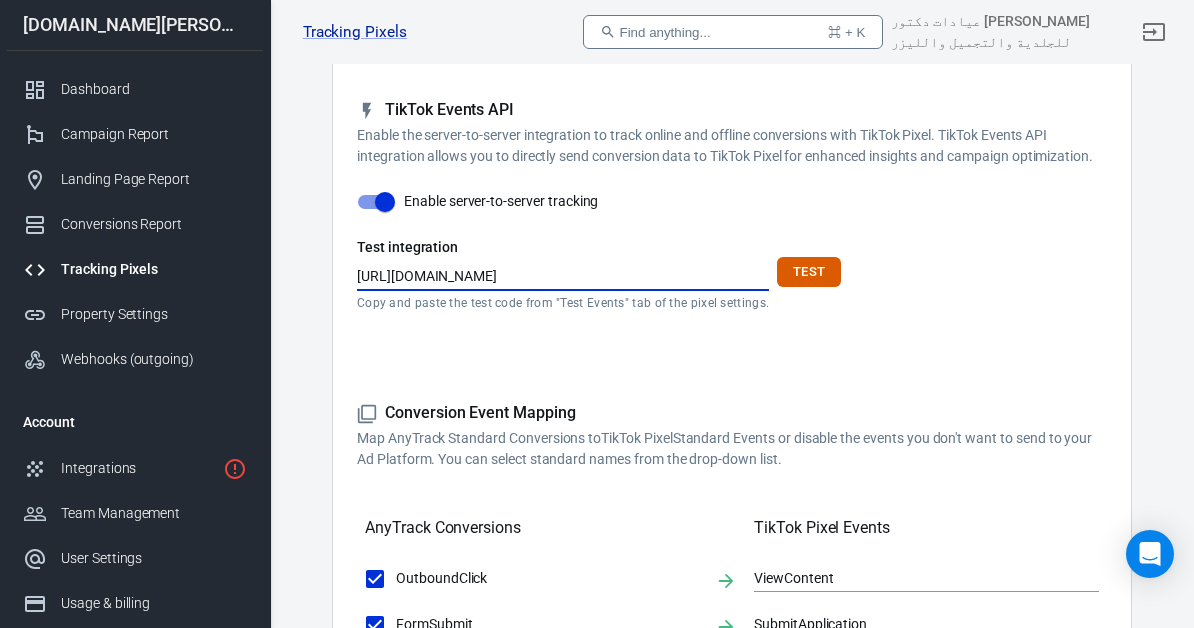 click on "https://www.tiktok.com/@asmaahigazy2004/" at bounding box center [563, 278] 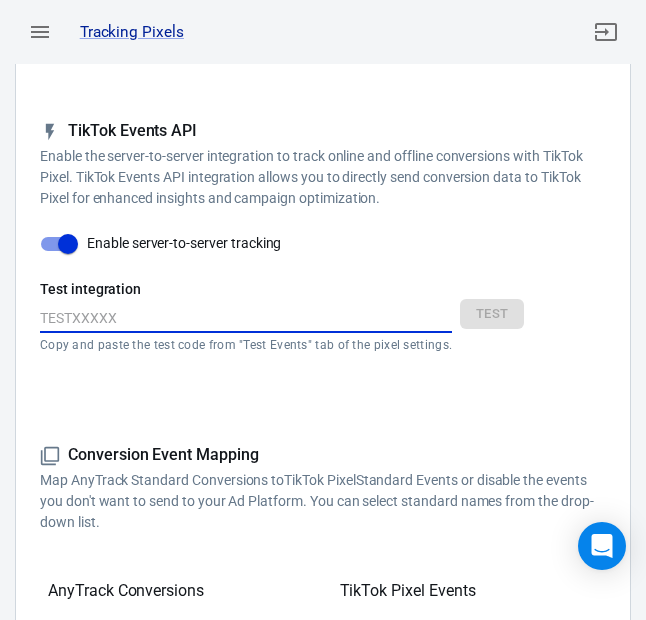 type 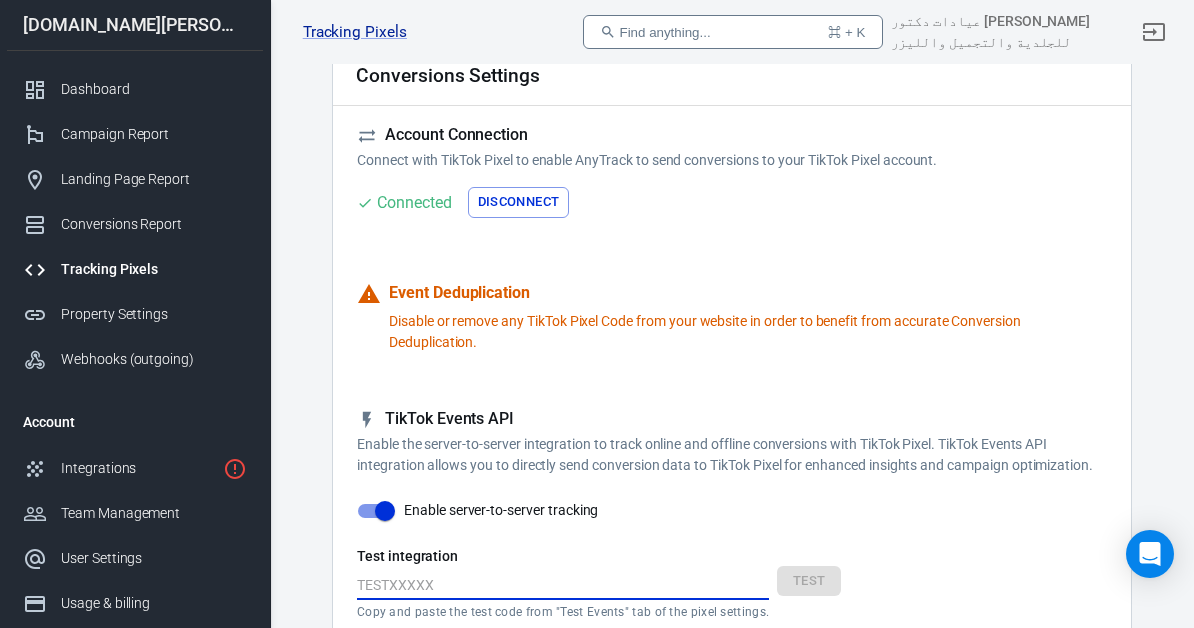scroll, scrollTop: 0, scrollLeft: 0, axis: both 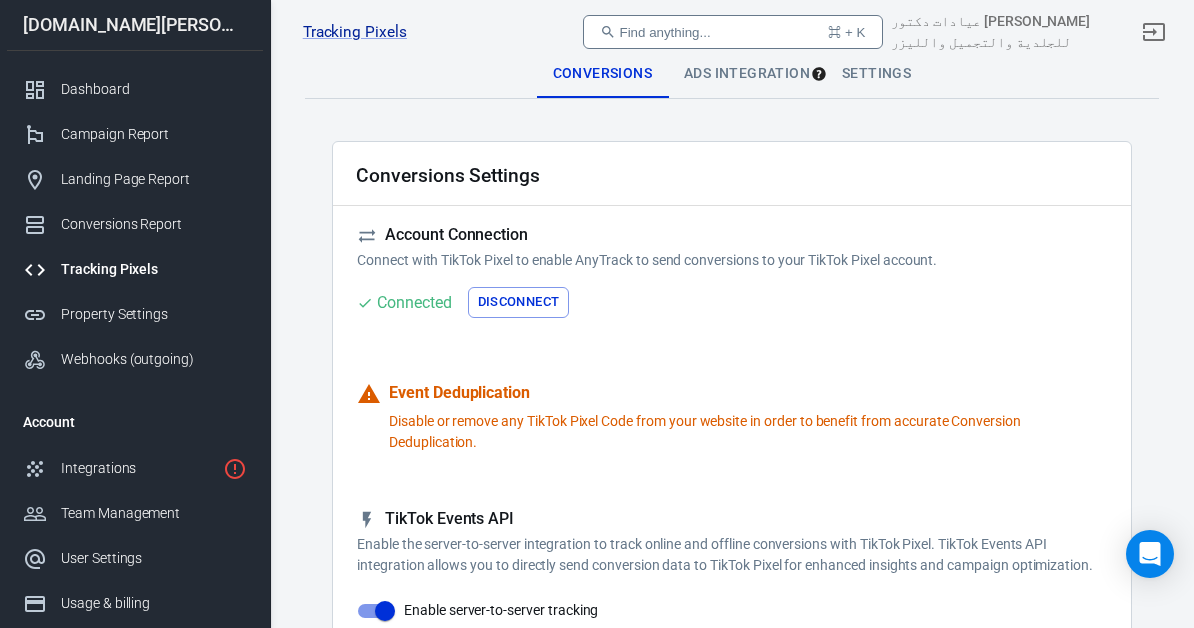 click on "Tracking Pixels" at bounding box center (135, 269) 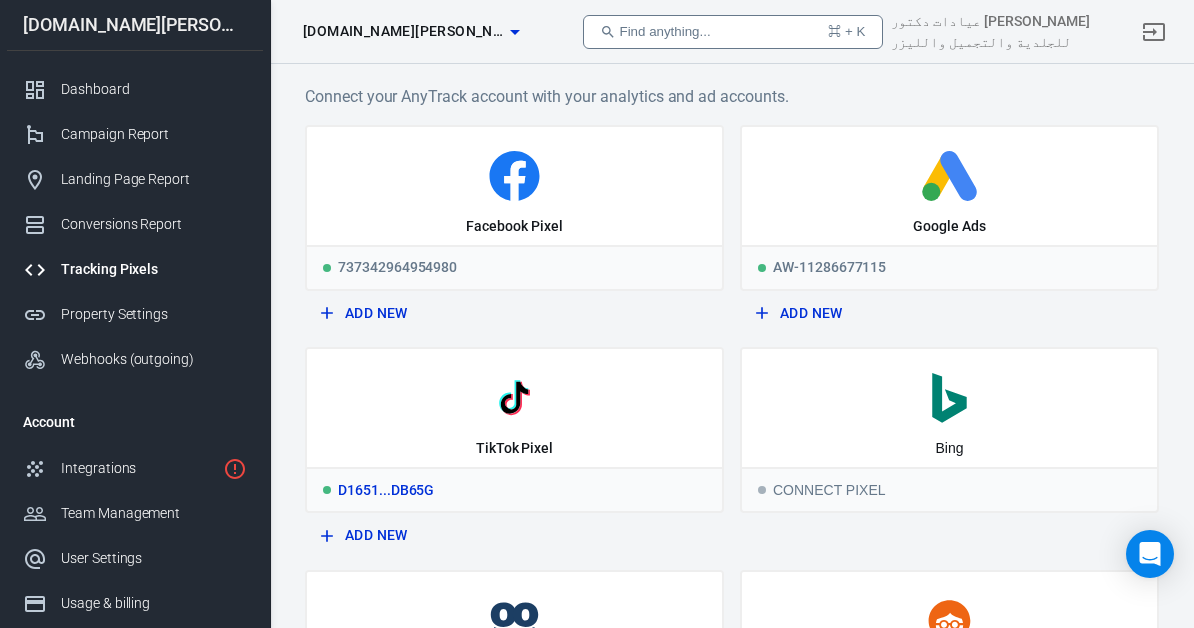 click on "D1651...DB65G" at bounding box center (514, 489) 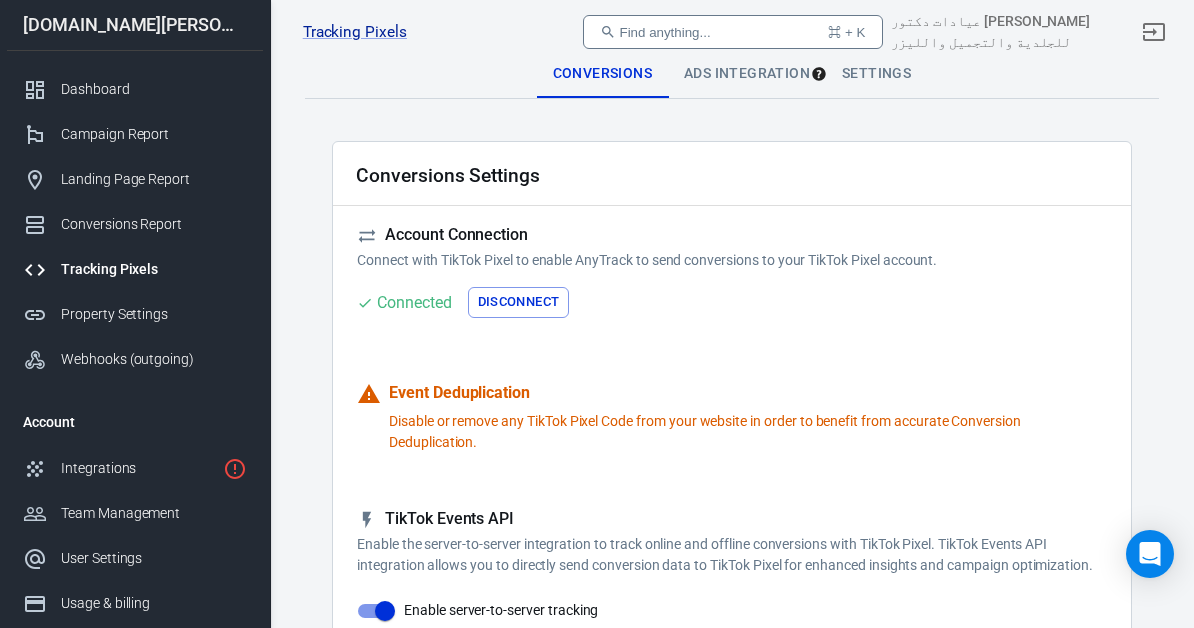 click on "Ads Integration" at bounding box center (747, 74) 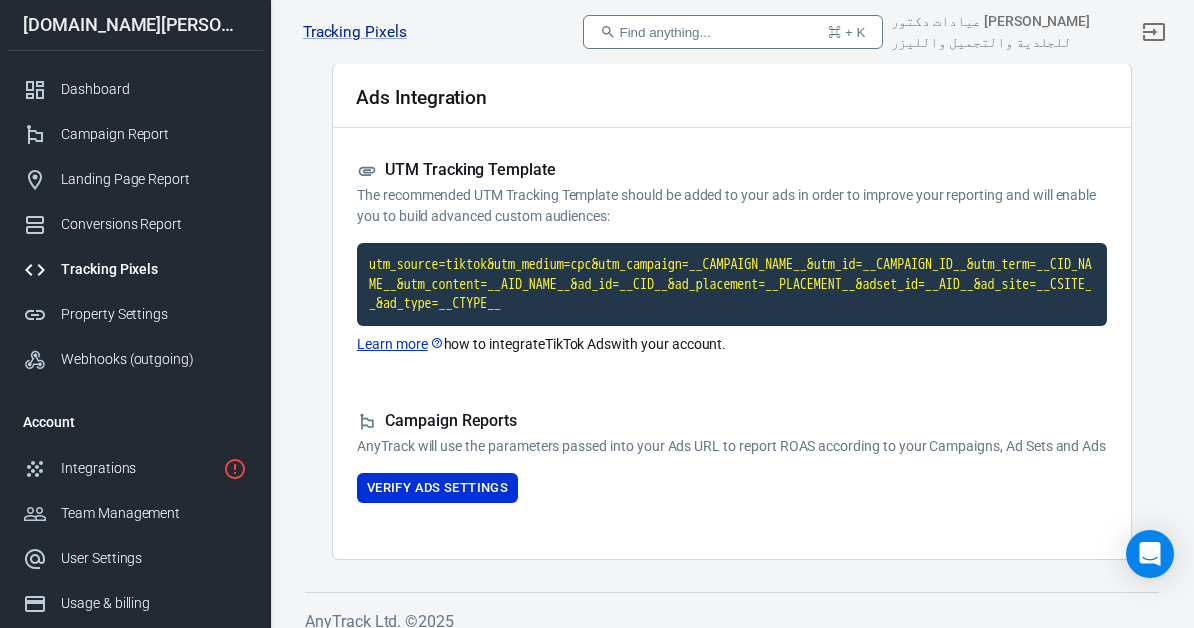 scroll, scrollTop: 113, scrollLeft: 0, axis: vertical 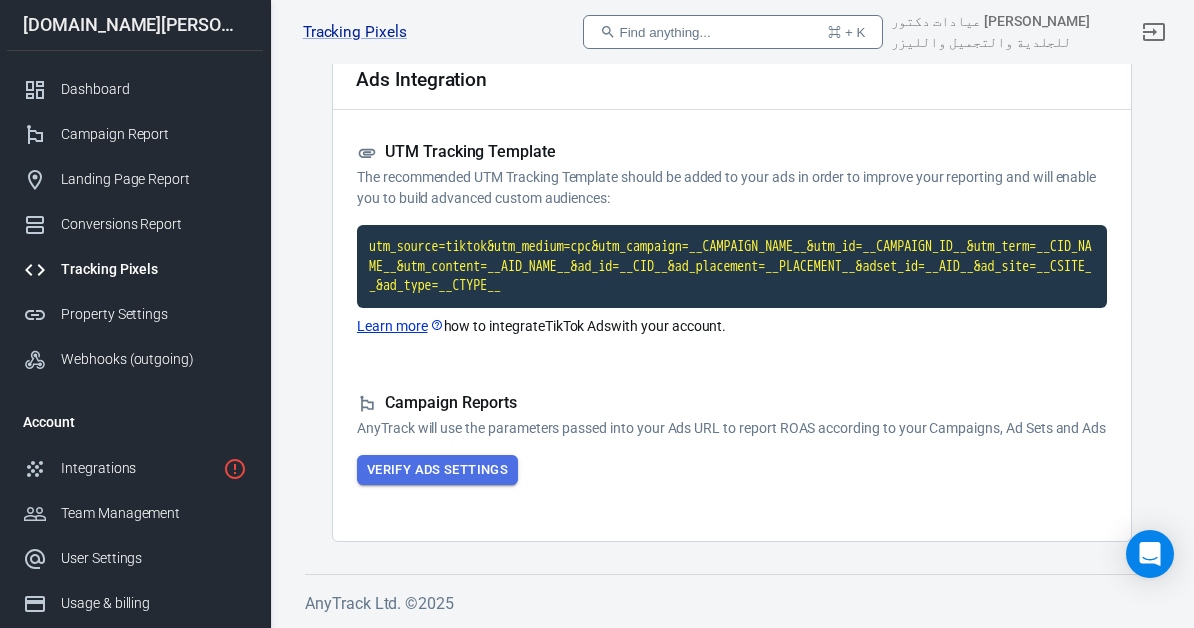 click on "Verify Ads Settings" at bounding box center [437, 470] 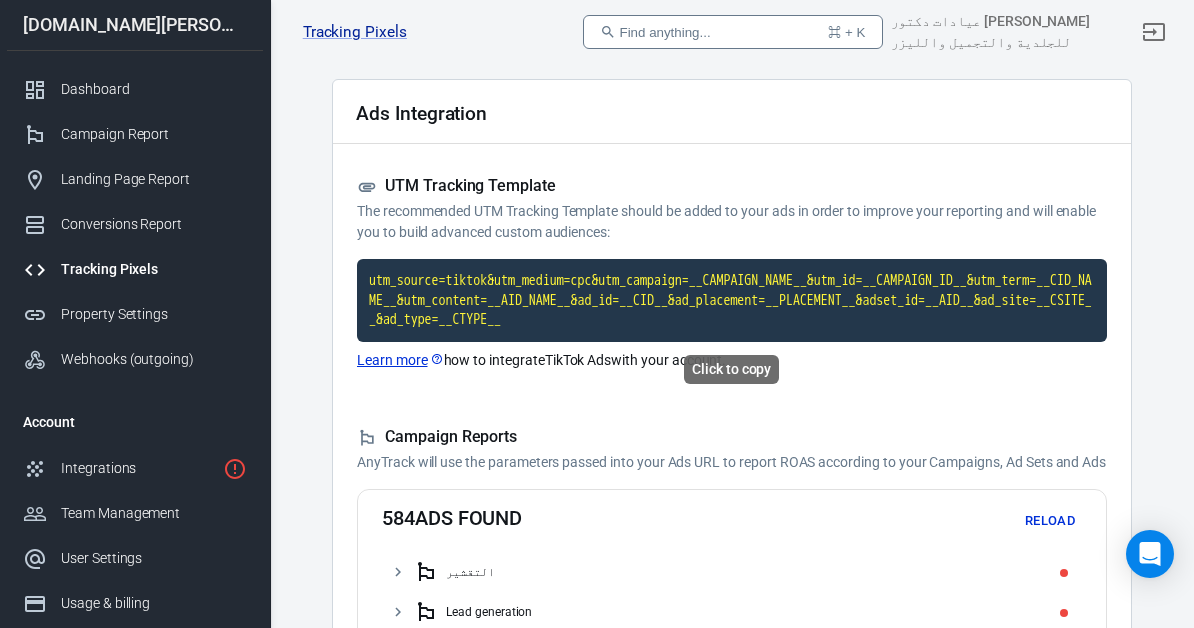 scroll, scrollTop: 0, scrollLeft: 0, axis: both 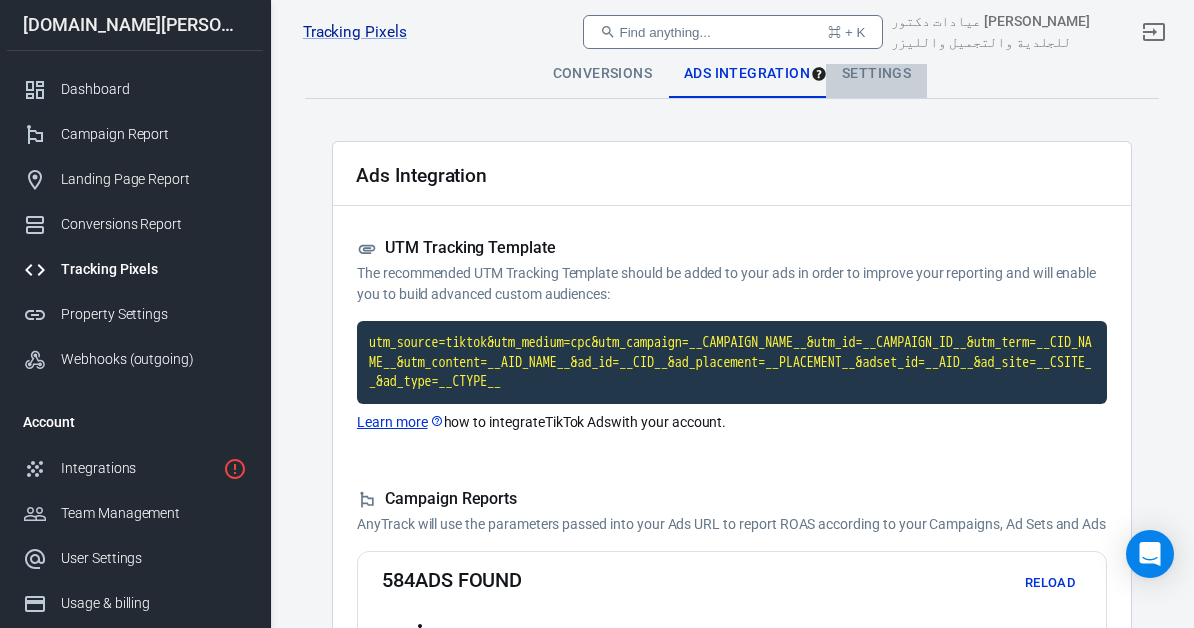 click on "Settings" at bounding box center (876, 74) 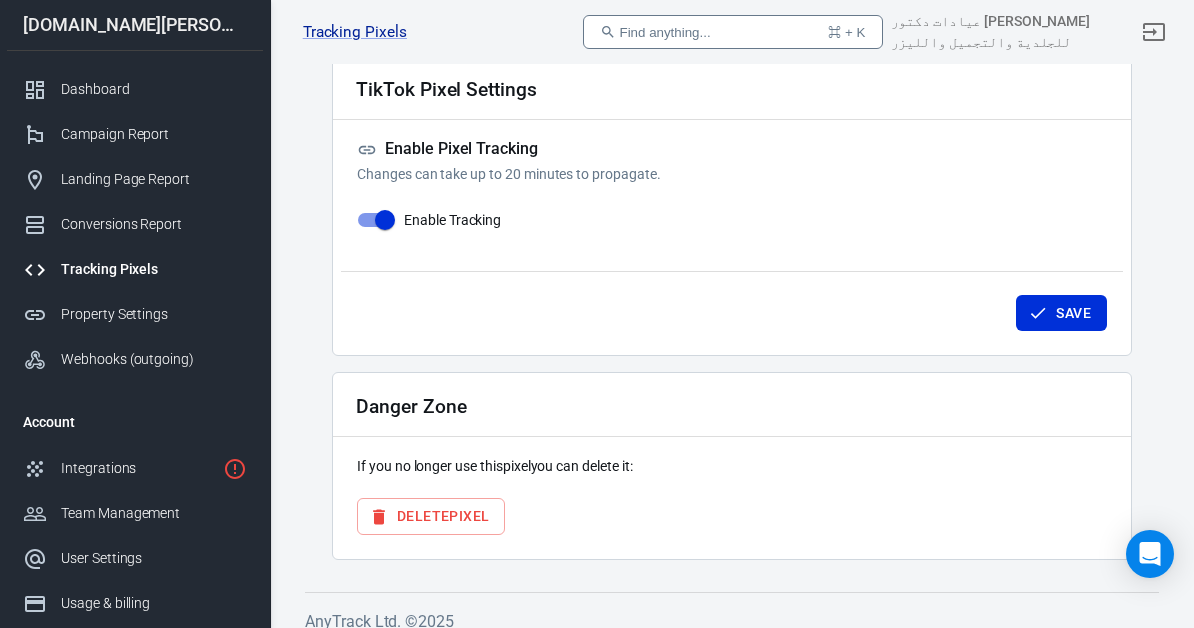 scroll, scrollTop: 0, scrollLeft: 0, axis: both 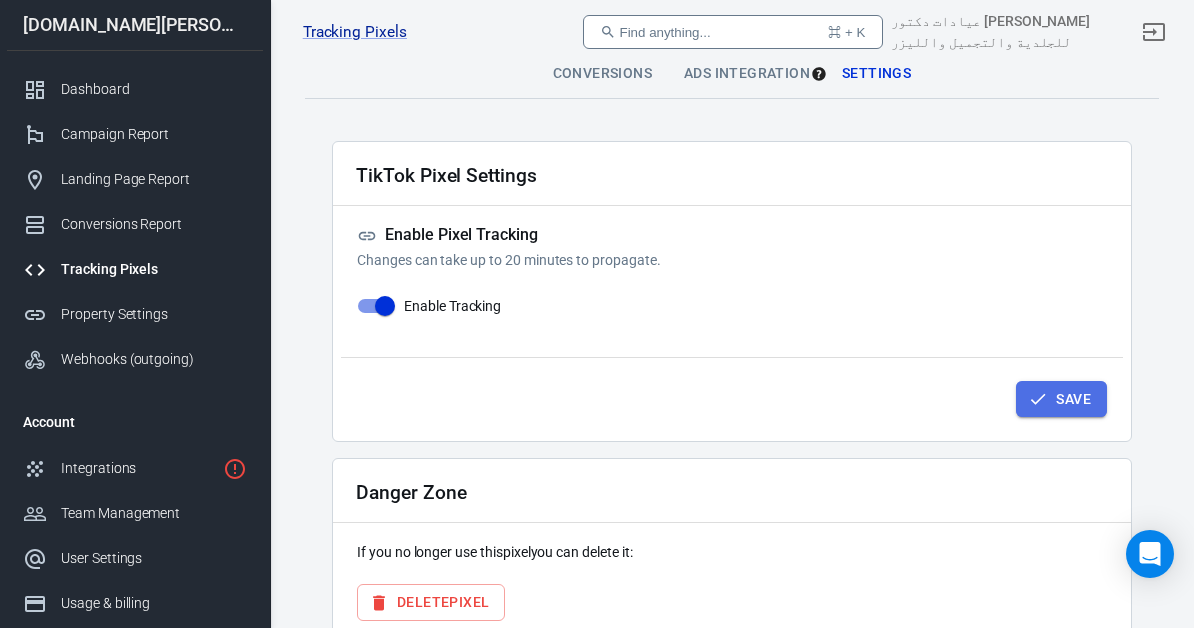 click on "Save" at bounding box center (1073, 399) 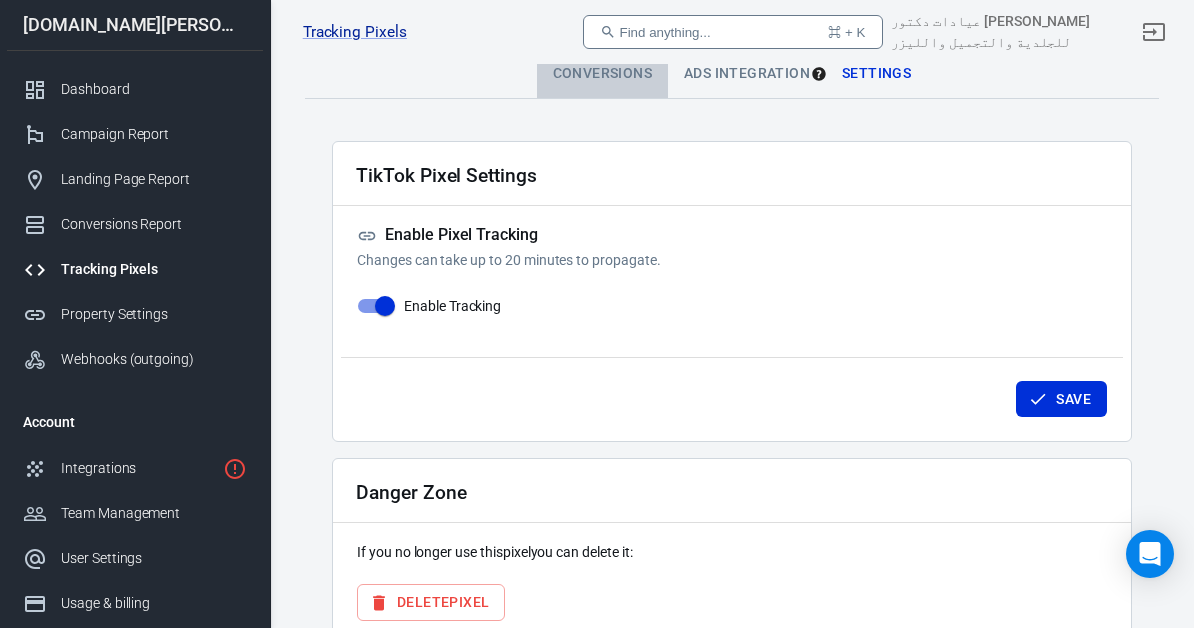 click on "Conversions" at bounding box center [602, 74] 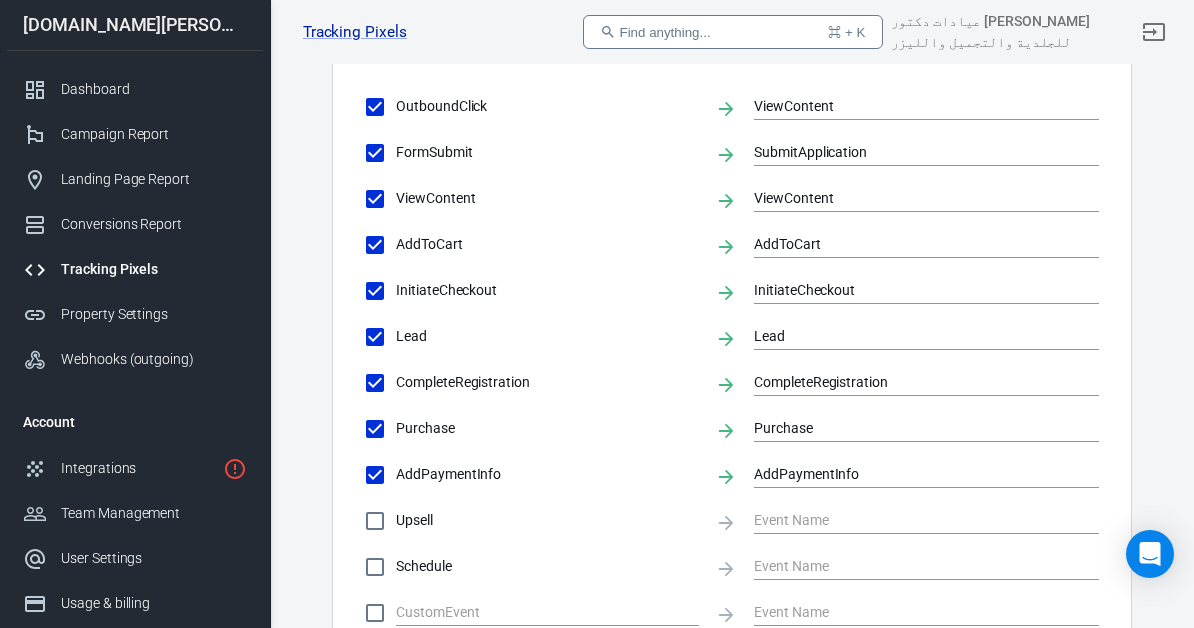 scroll, scrollTop: 1087, scrollLeft: 0, axis: vertical 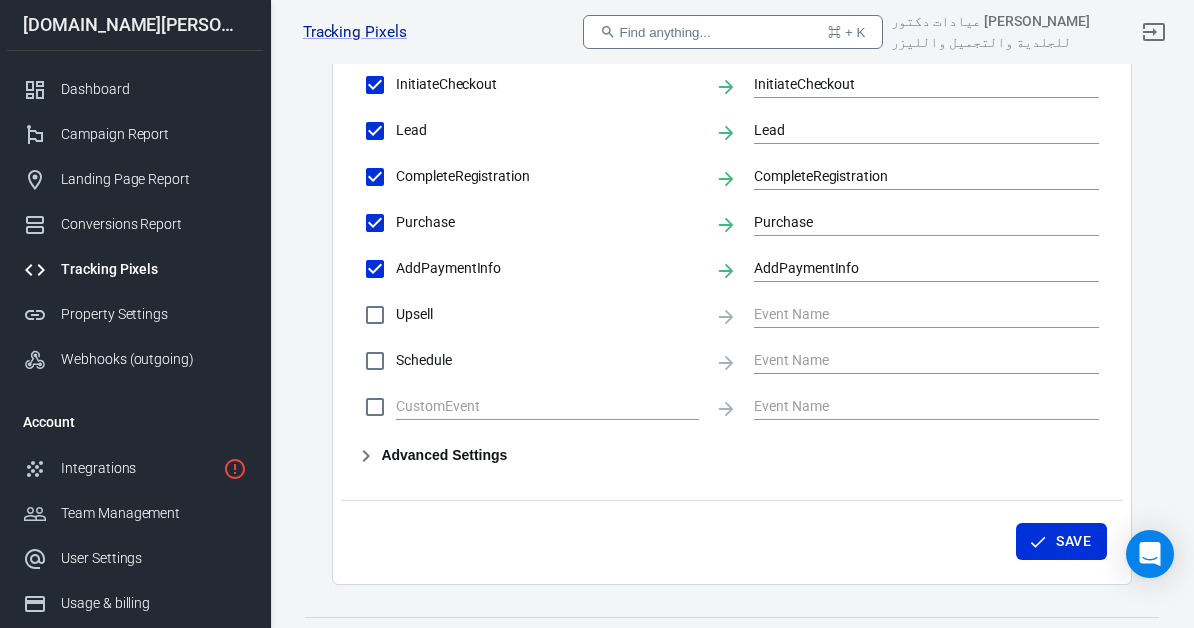 click on "Advanced Settings" at bounding box center (432, 456) 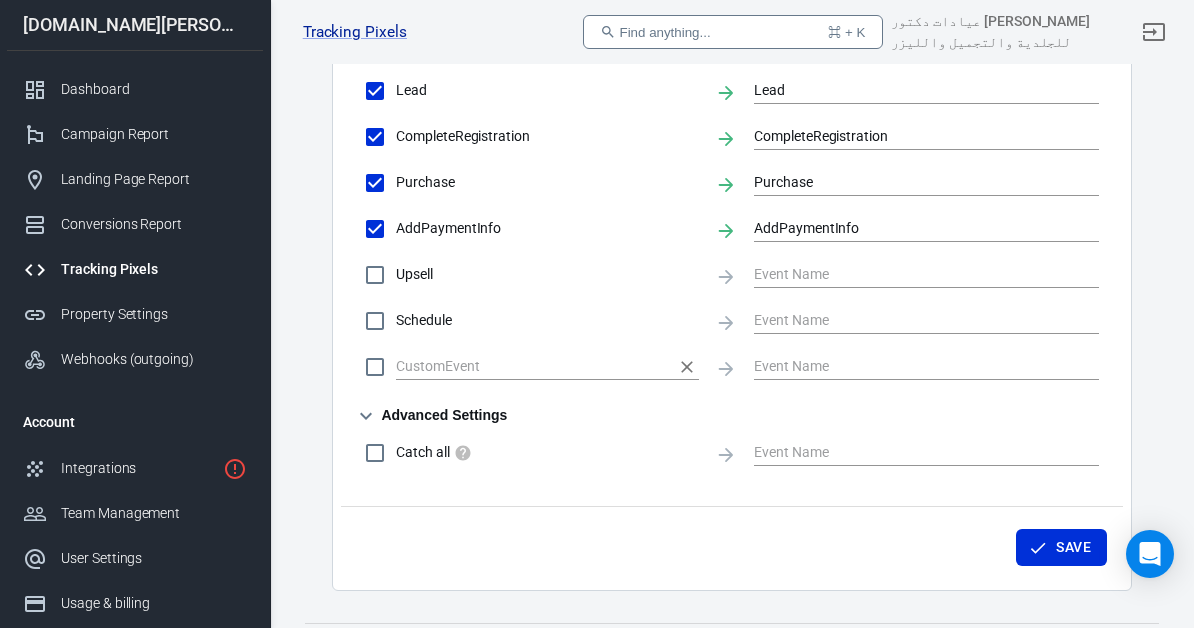 scroll, scrollTop: 1126, scrollLeft: 0, axis: vertical 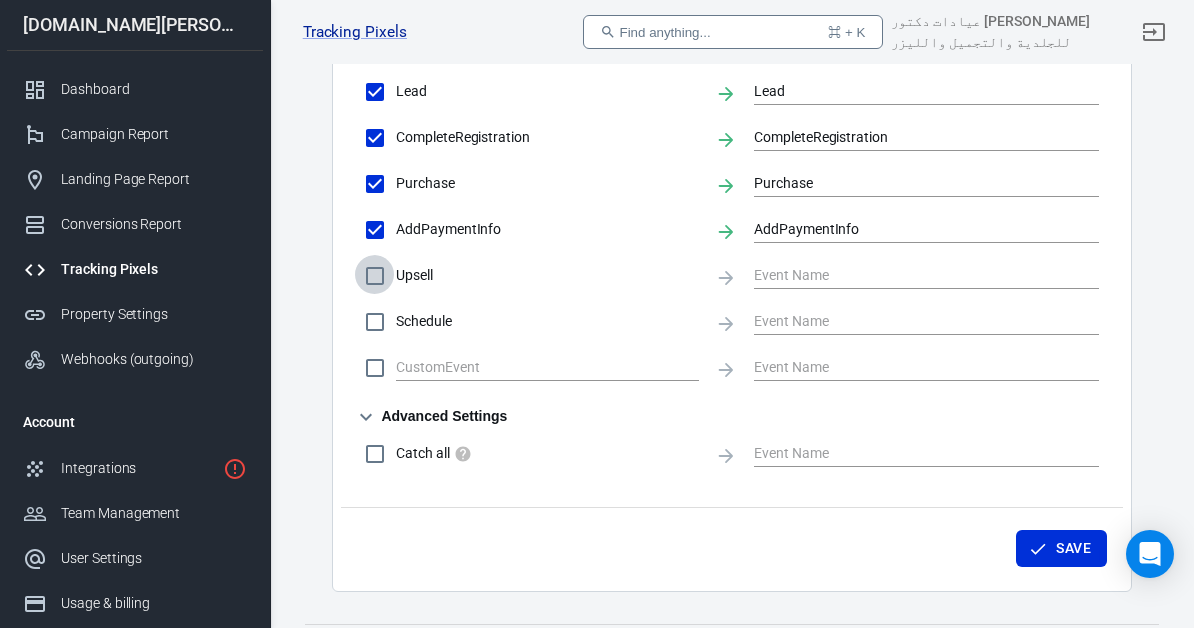 click on "Upsell" at bounding box center [375, 276] 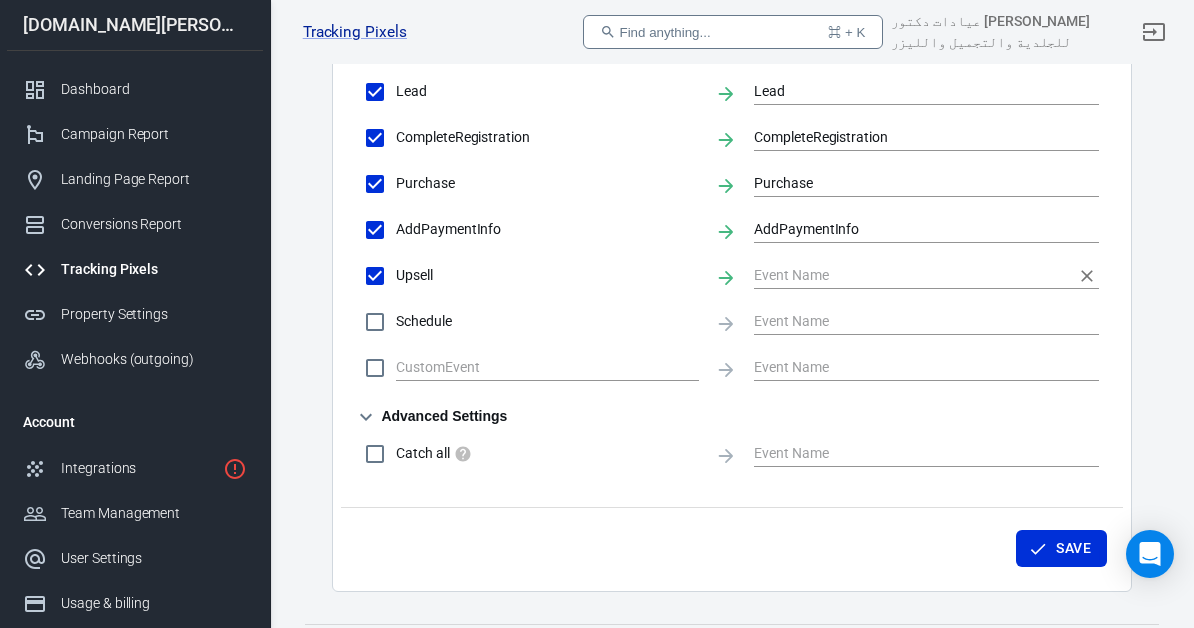 click at bounding box center [911, 275] 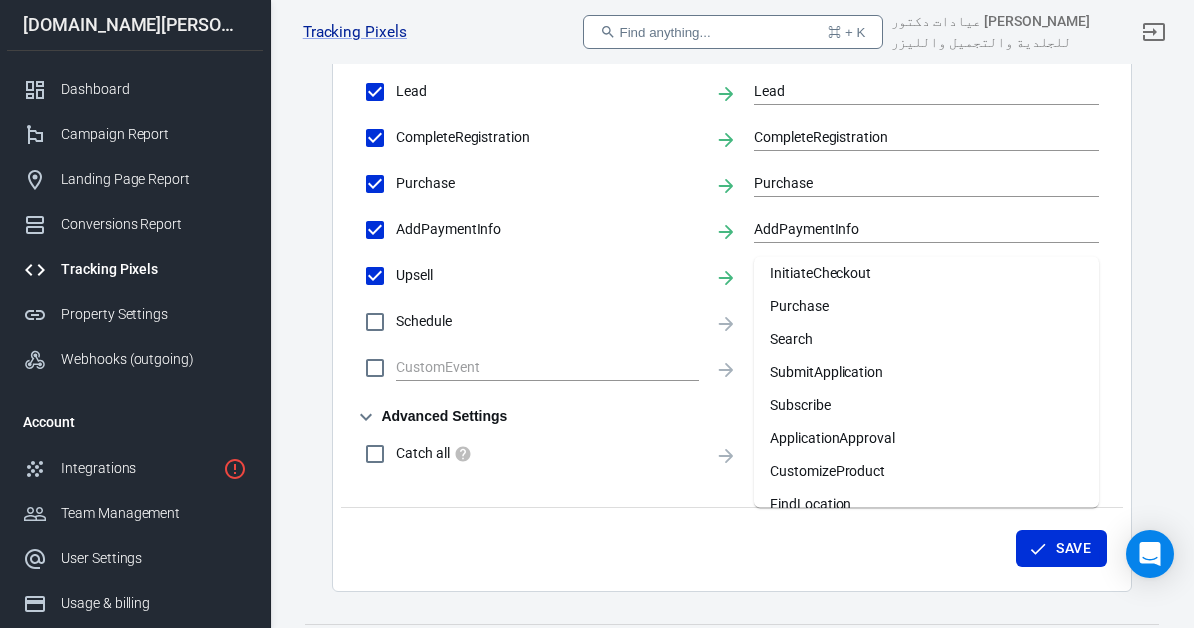 scroll, scrollTop: 277, scrollLeft: 0, axis: vertical 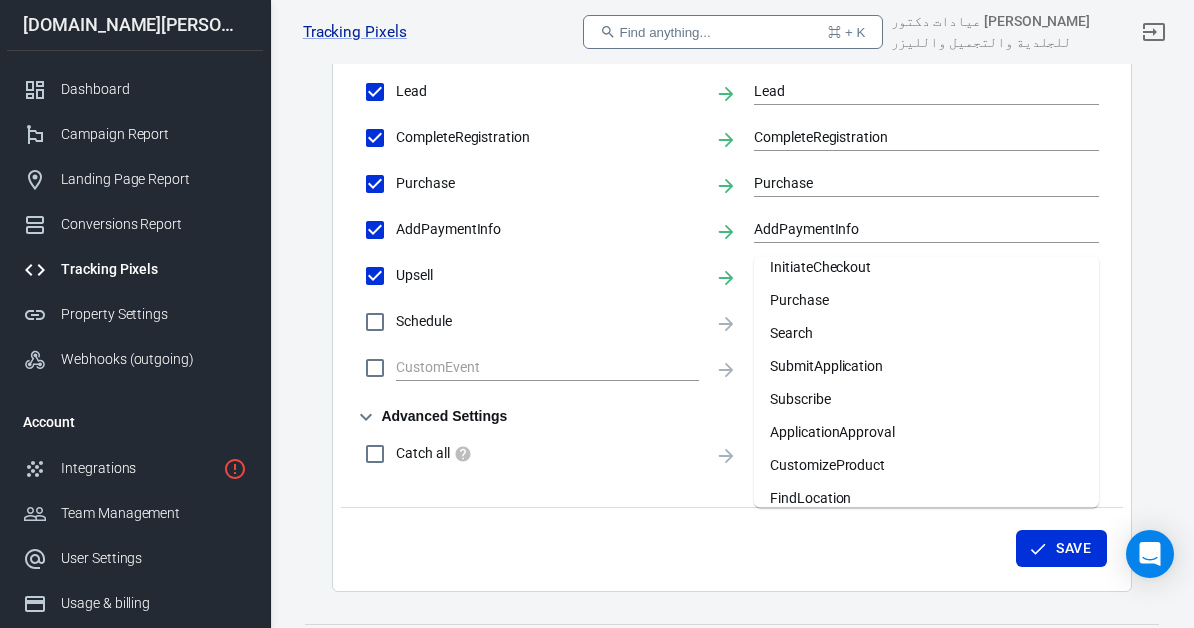 click on "Purchase" at bounding box center [926, 301] 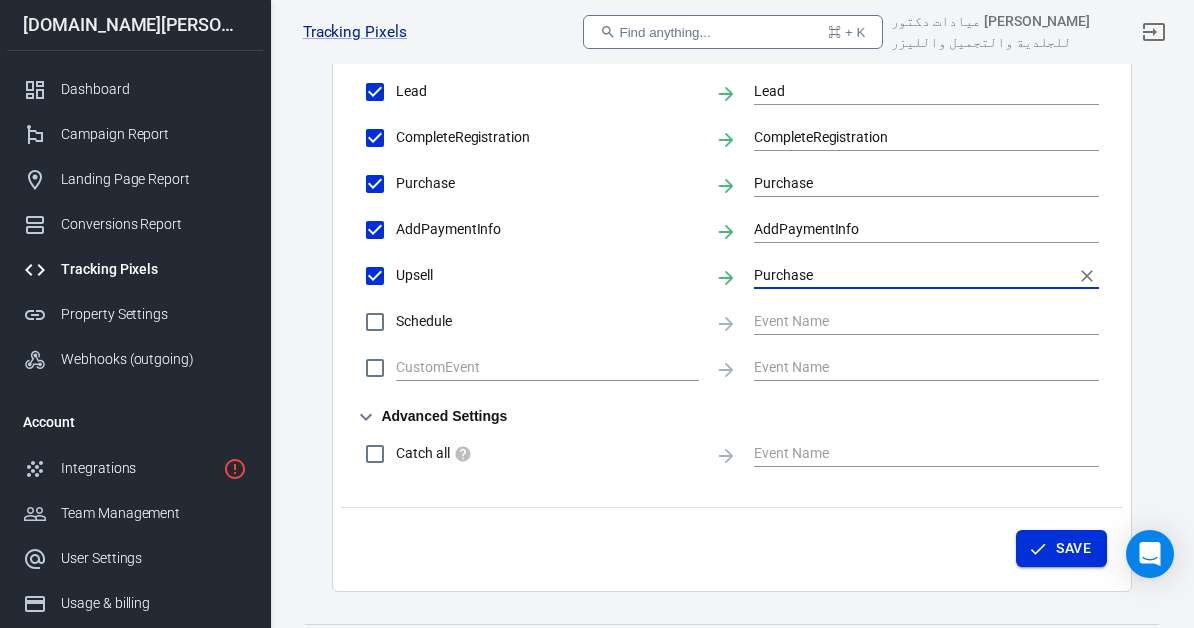 click on "Save" at bounding box center (1073, 548) 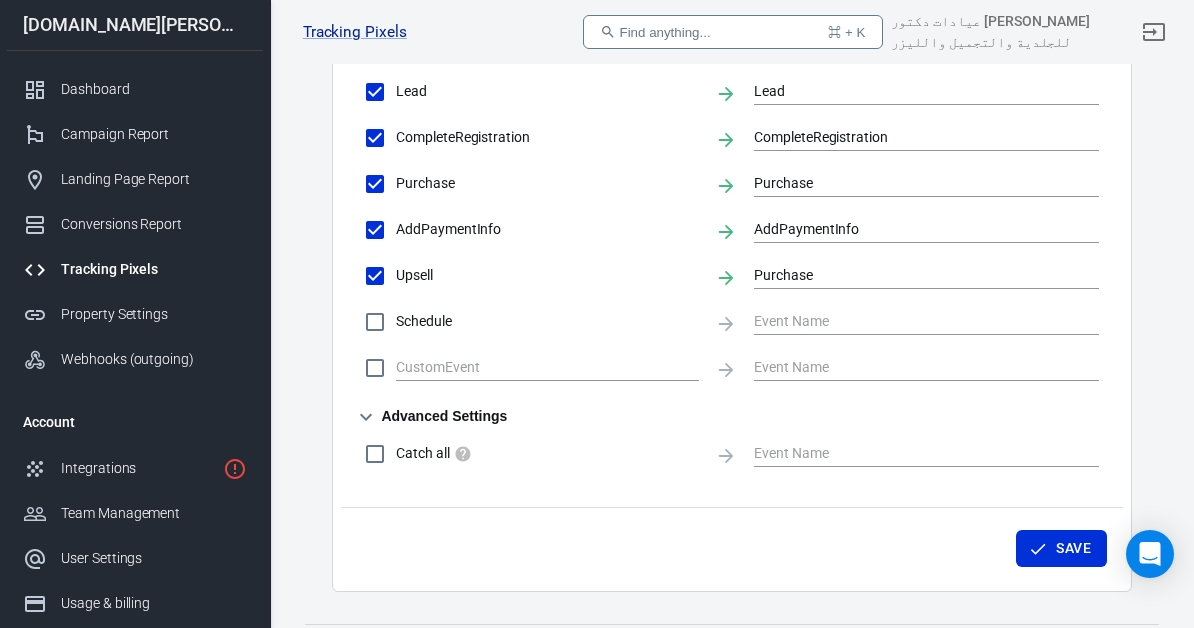 click on "Schedule" at bounding box center (375, 322) 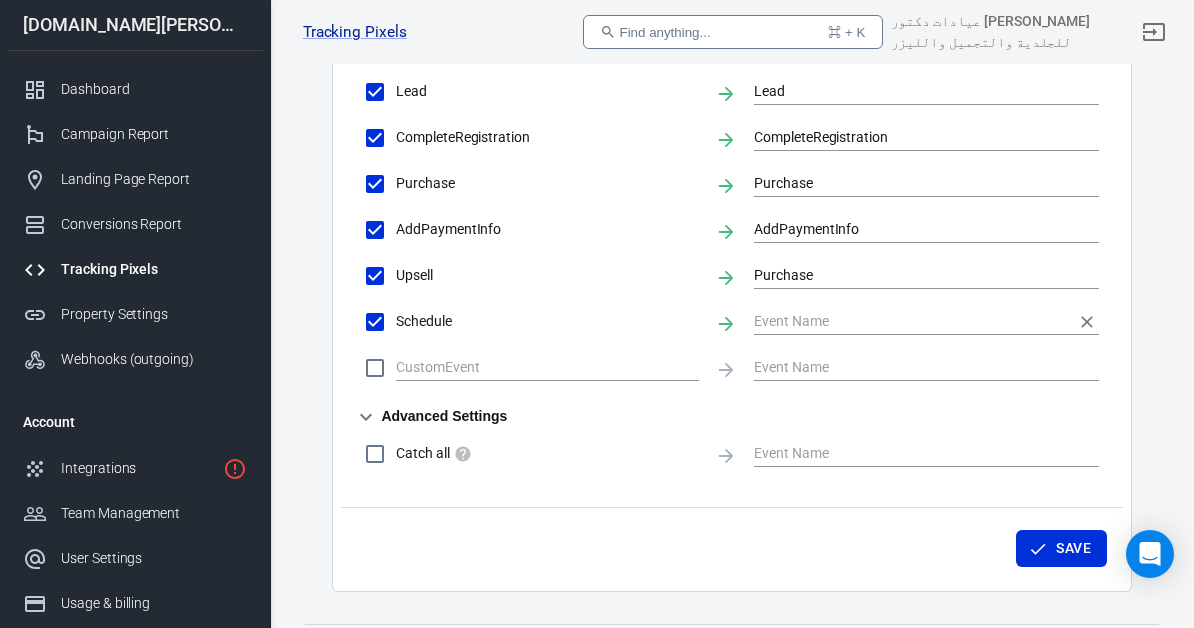 click at bounding box center [911, 321] 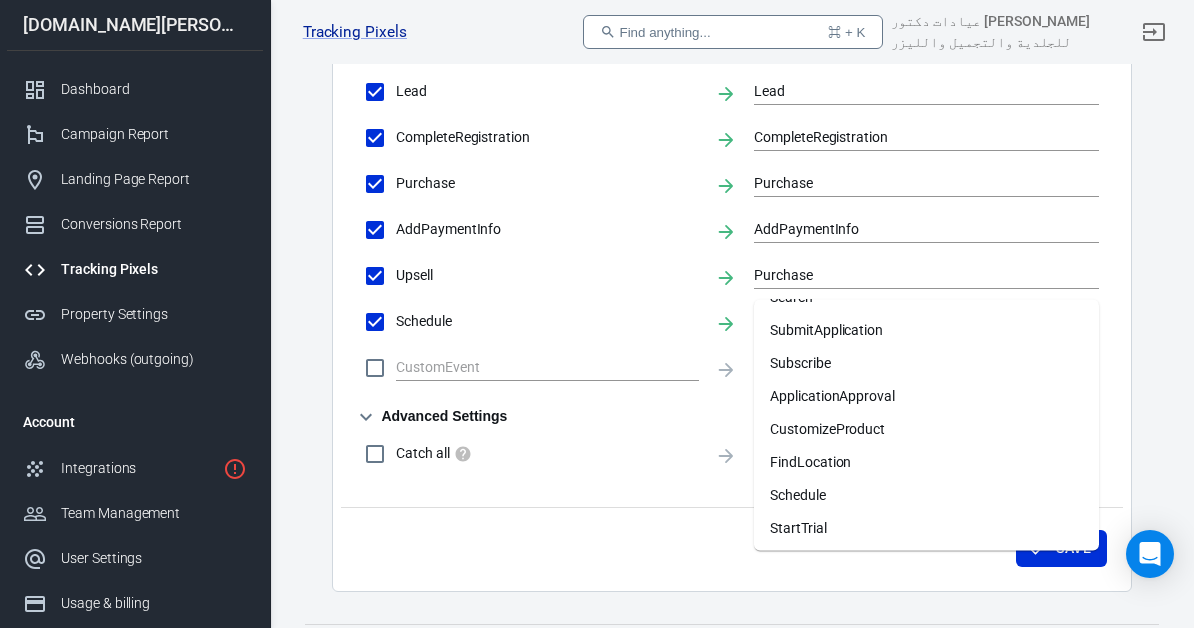scroll, scrollTop: 359, scrollLeft: 0, axis: vertical 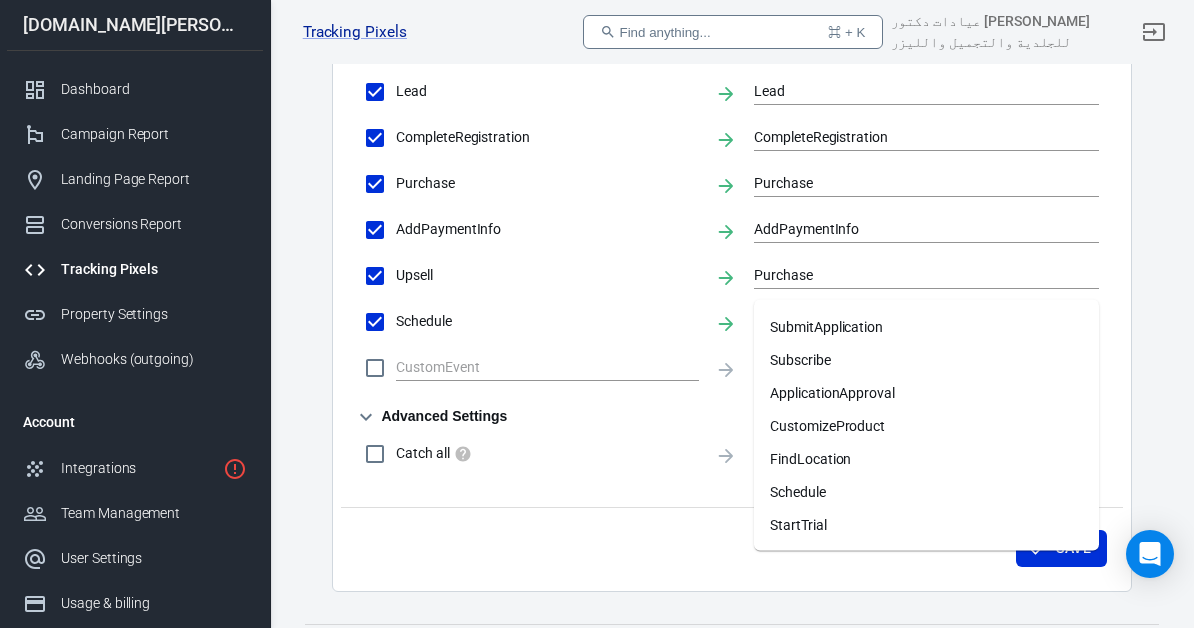click on "Schedule" at bounding box center [926, 493] 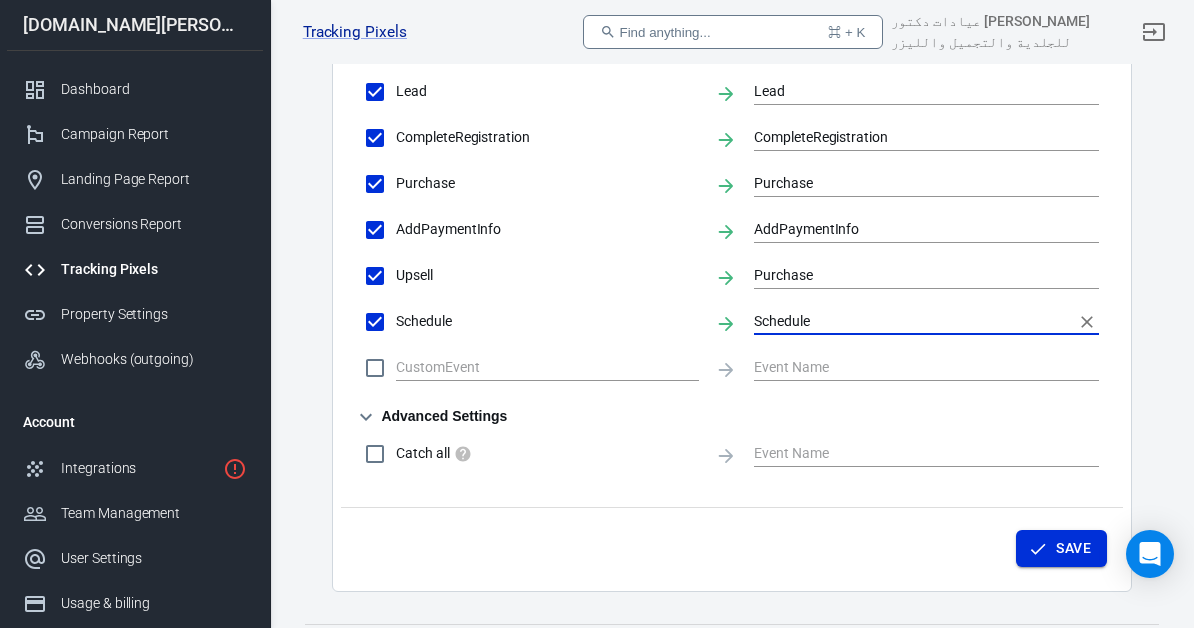 click on "Save" at bounding box center (1061, 548) 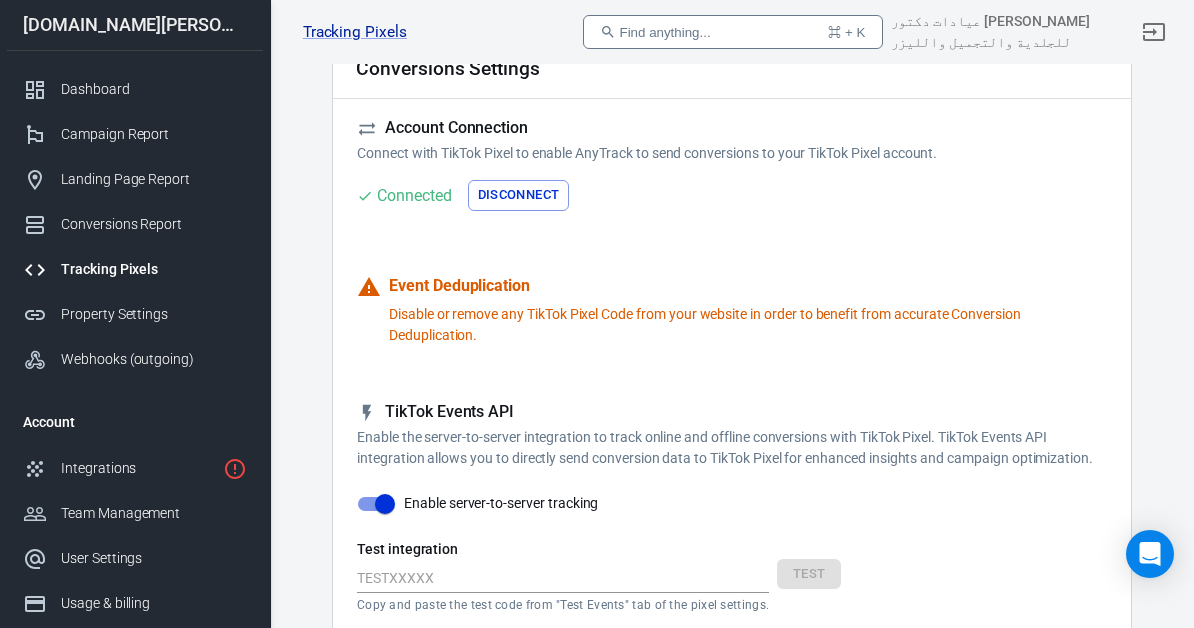 scroll, scrollTop: 0, scrollLeft: 0, axis: both 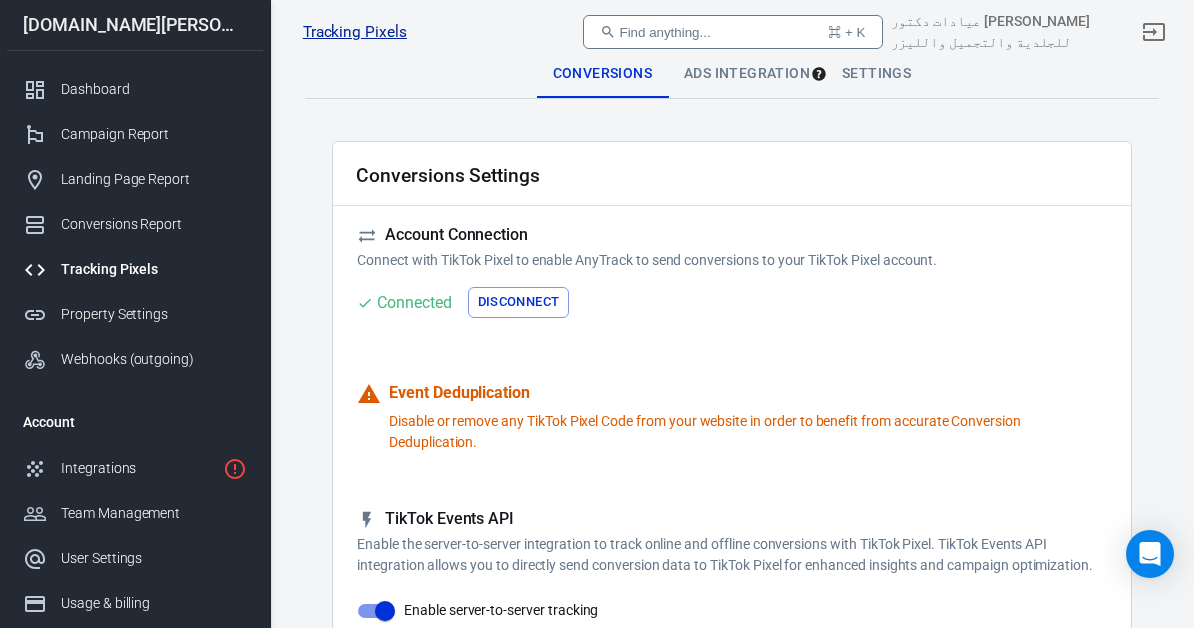 click on "Tracking Pixels" at bounding box center [355, 32] 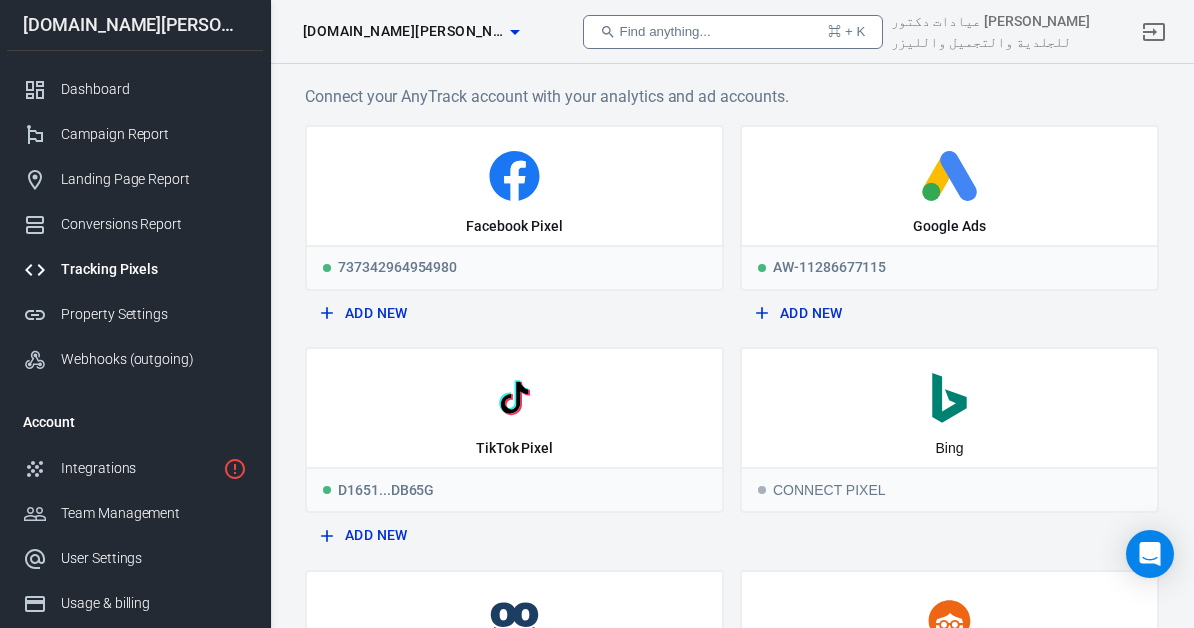 scroll, scrollTop: 4, scrollLeft: 0, axis: vertical 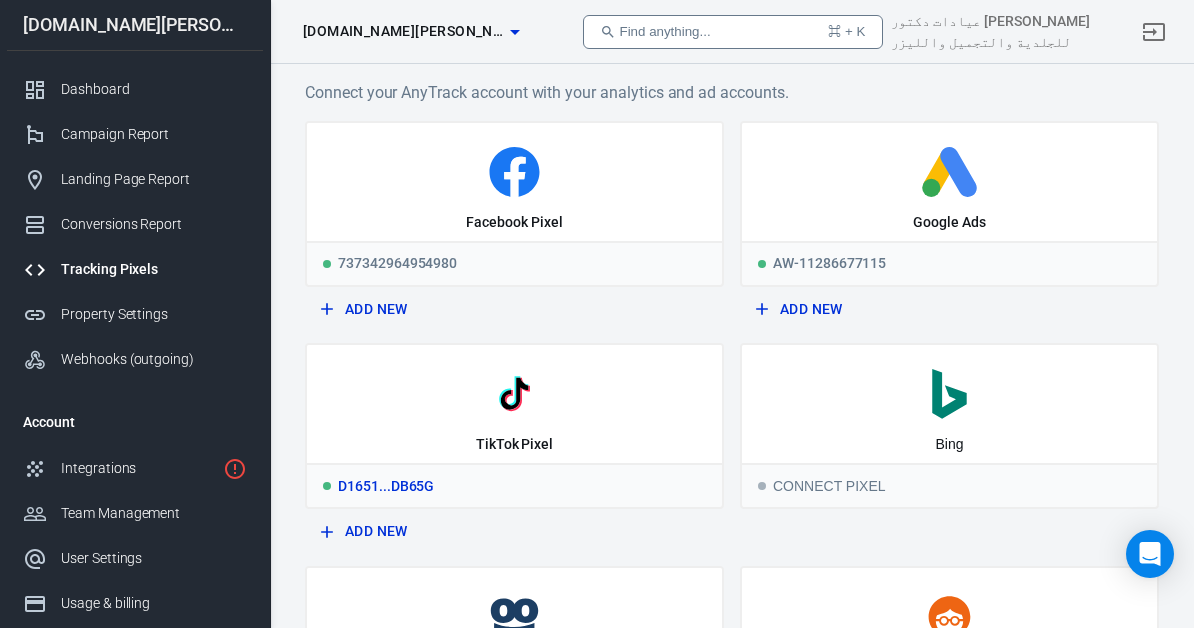 click on "TikTok Pixel" at bounding box center [514, 445] 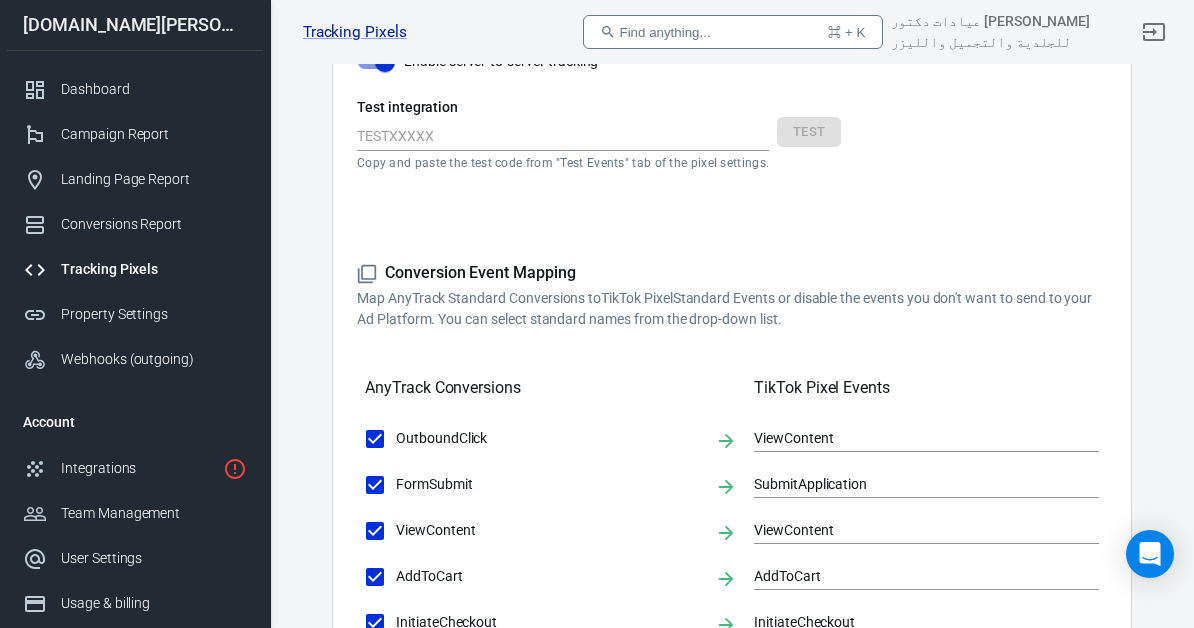 scroll, scrollTop: 0, scrollLeft: 0, axis: both 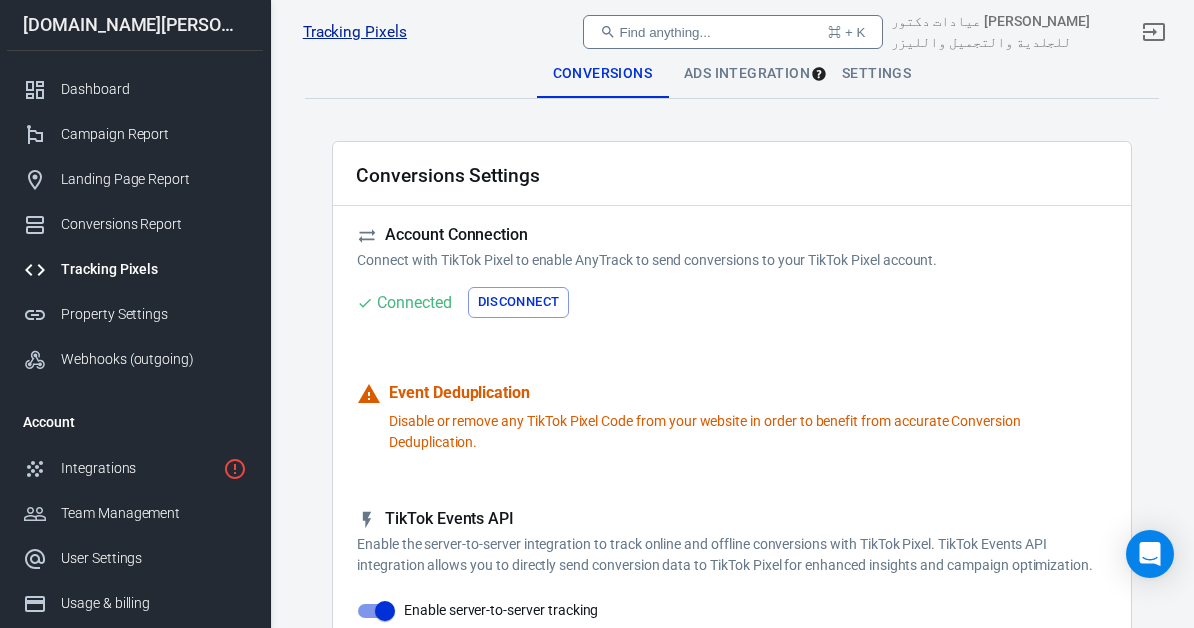 click on "Tracking Pixels" at bounding box center [355, 32] 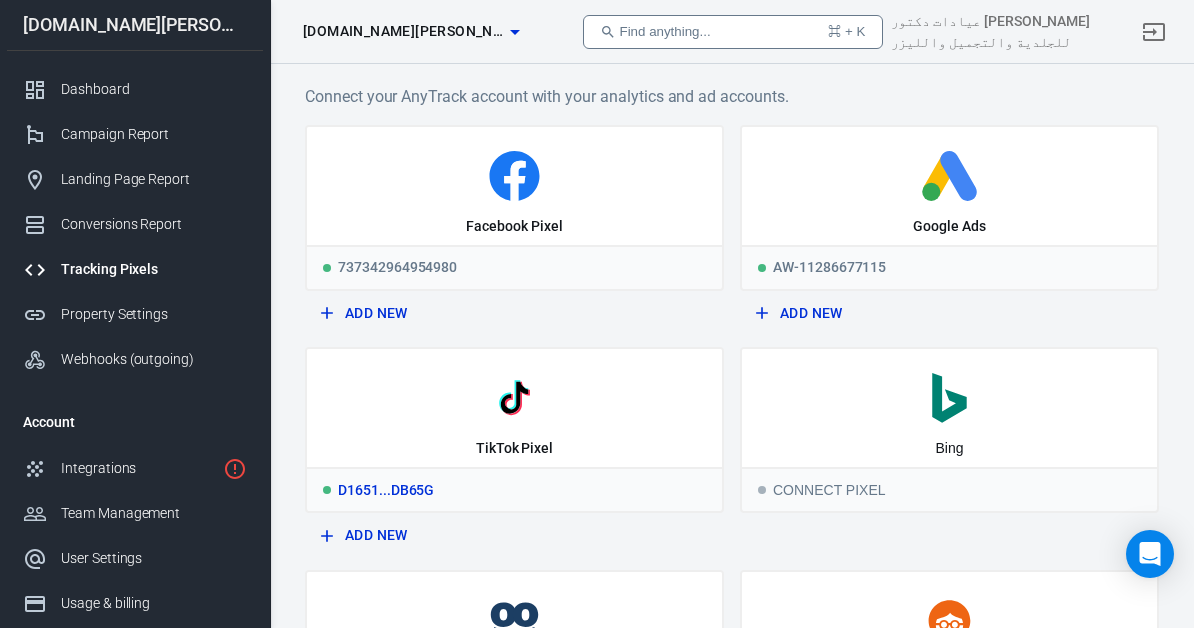 click 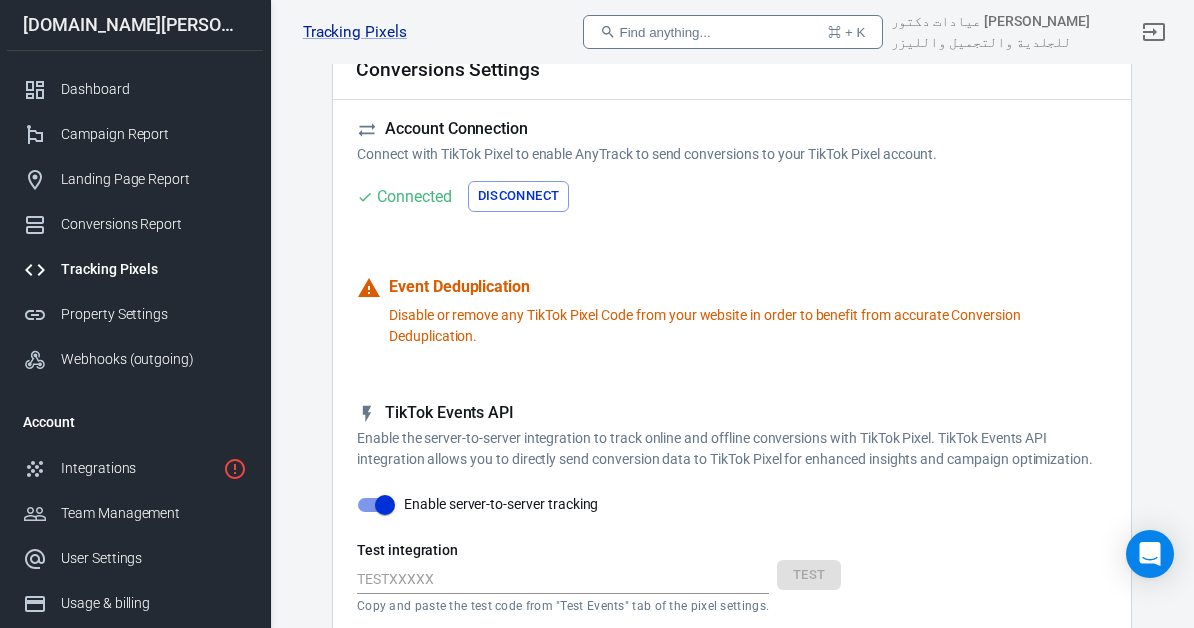 scroll, scrollTop: 110, scrollLeft: 0, axis: vertical 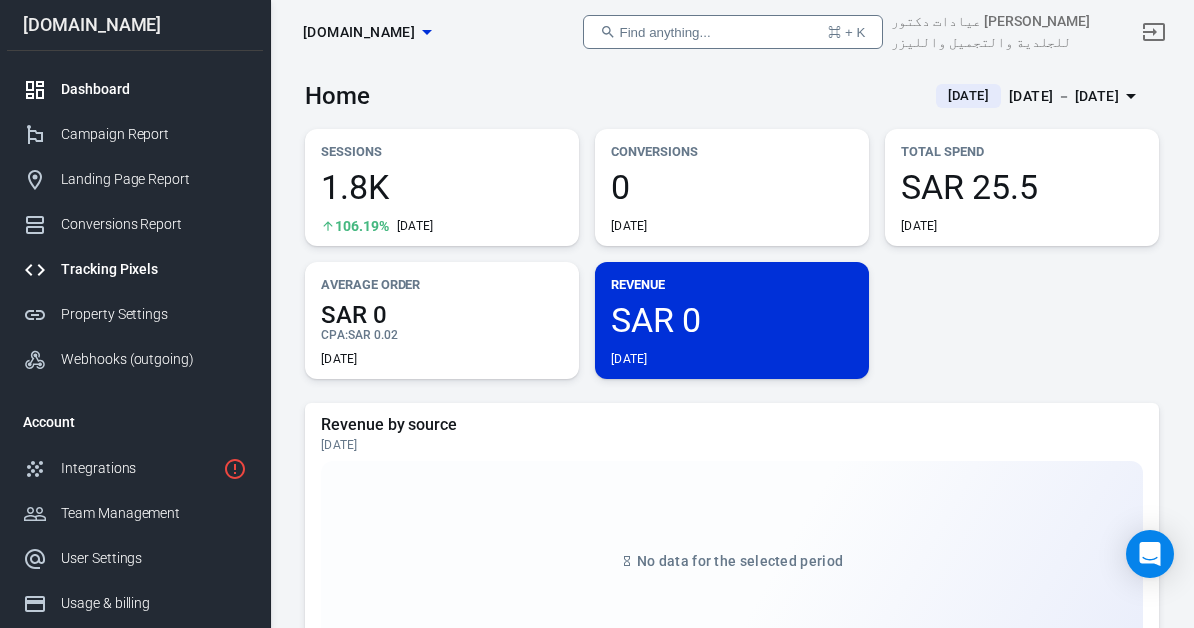 click on "Tracking Pixels" at bounding box center [154, 269] 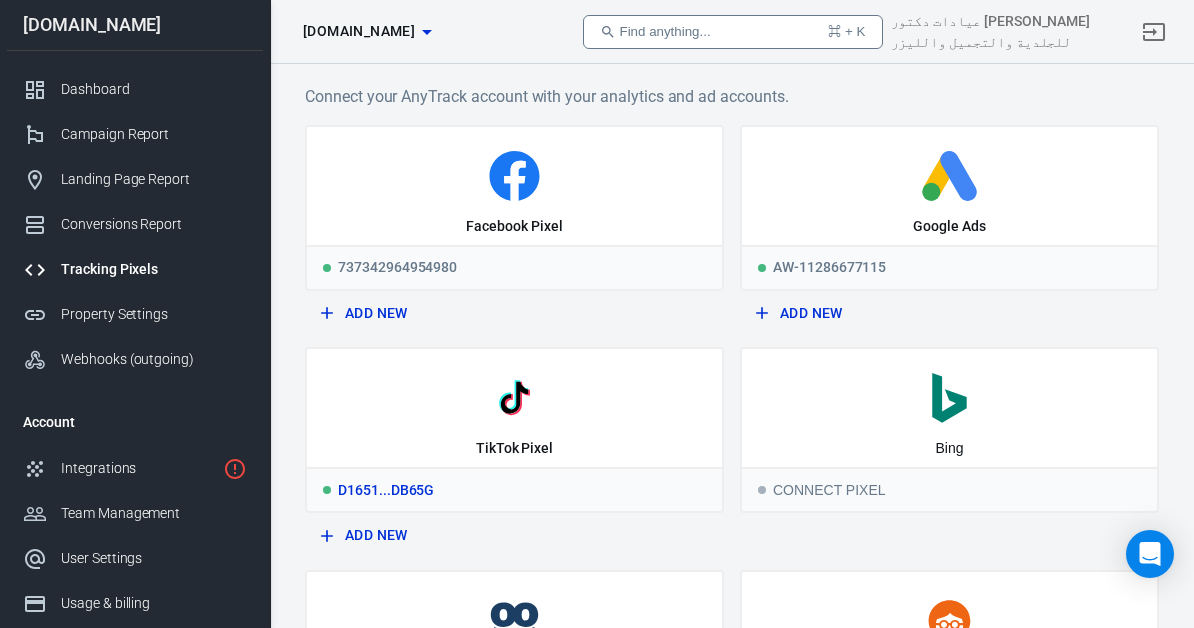 click 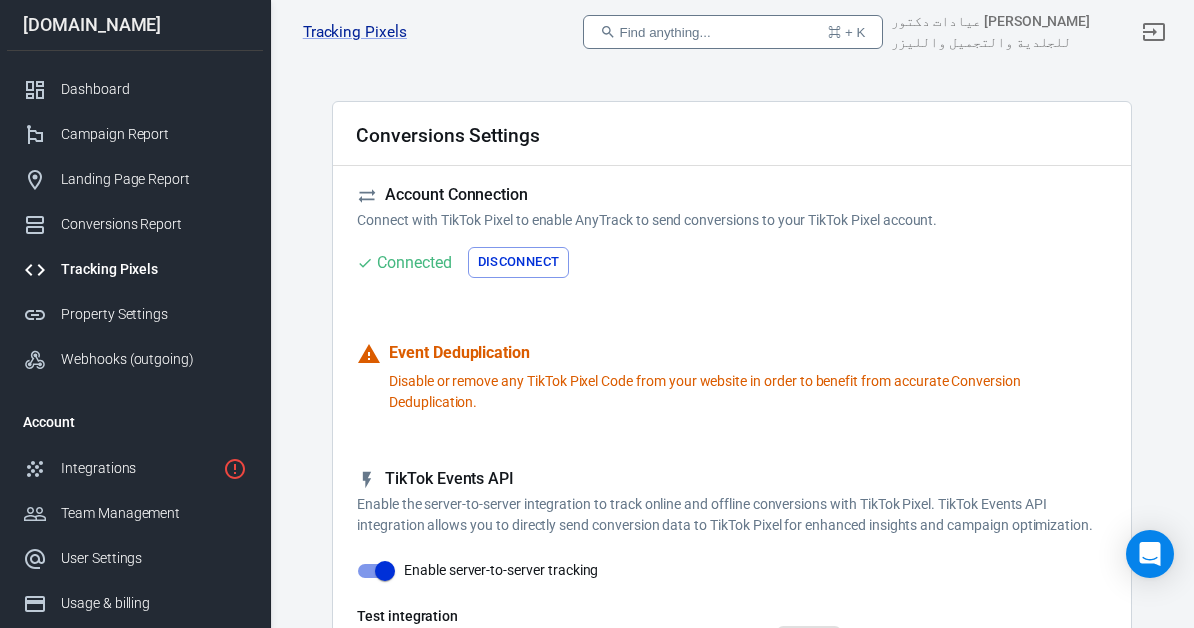 scroll, scrollTop: 189, scrollLeft: 0, axis: vertical 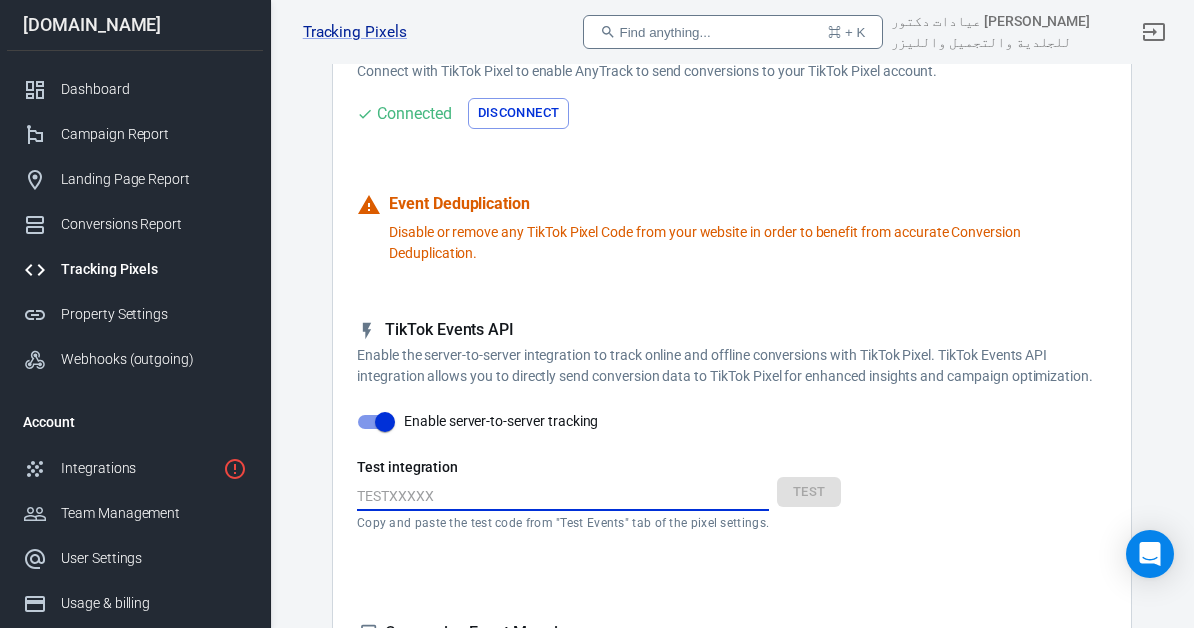 click at bounding box center [563, 498] 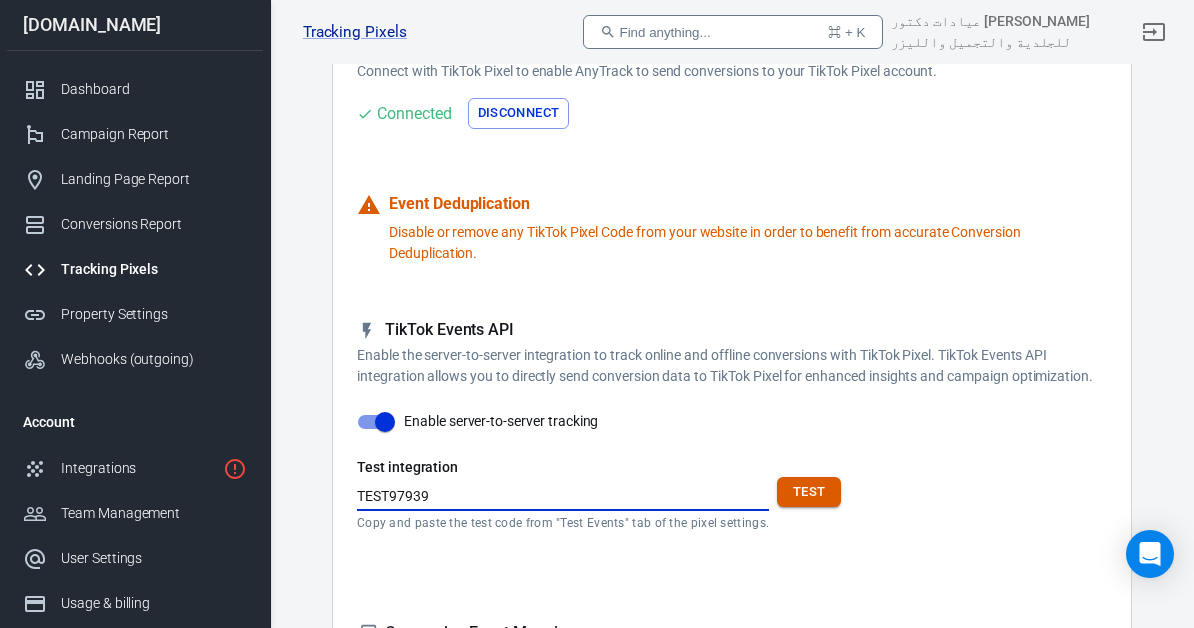 type on "TEST97939" 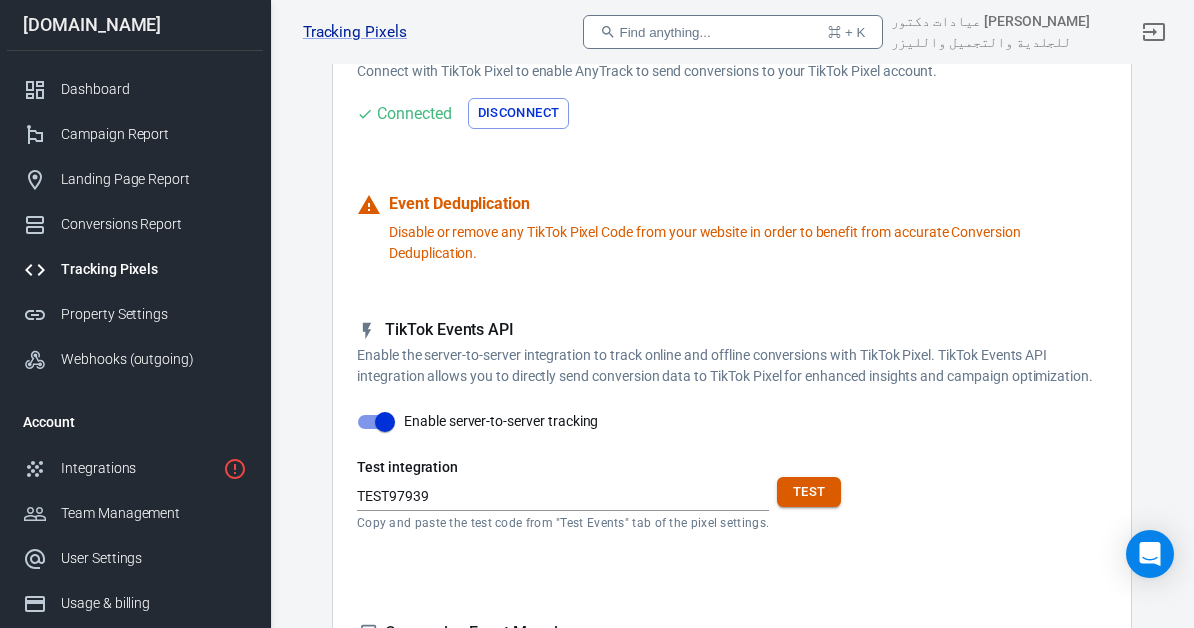 click on "Test" at bounding box center (809, 492) 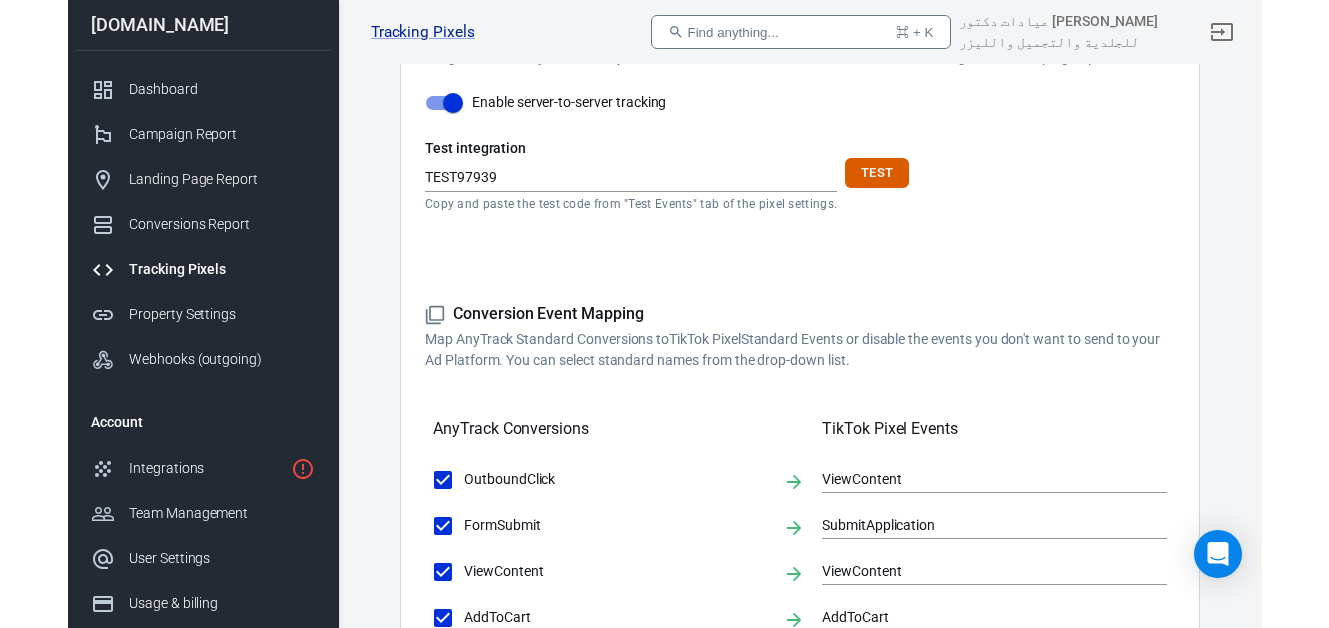 scroll, scrollTop: 543, scrollLeft: 0, axis: vertical 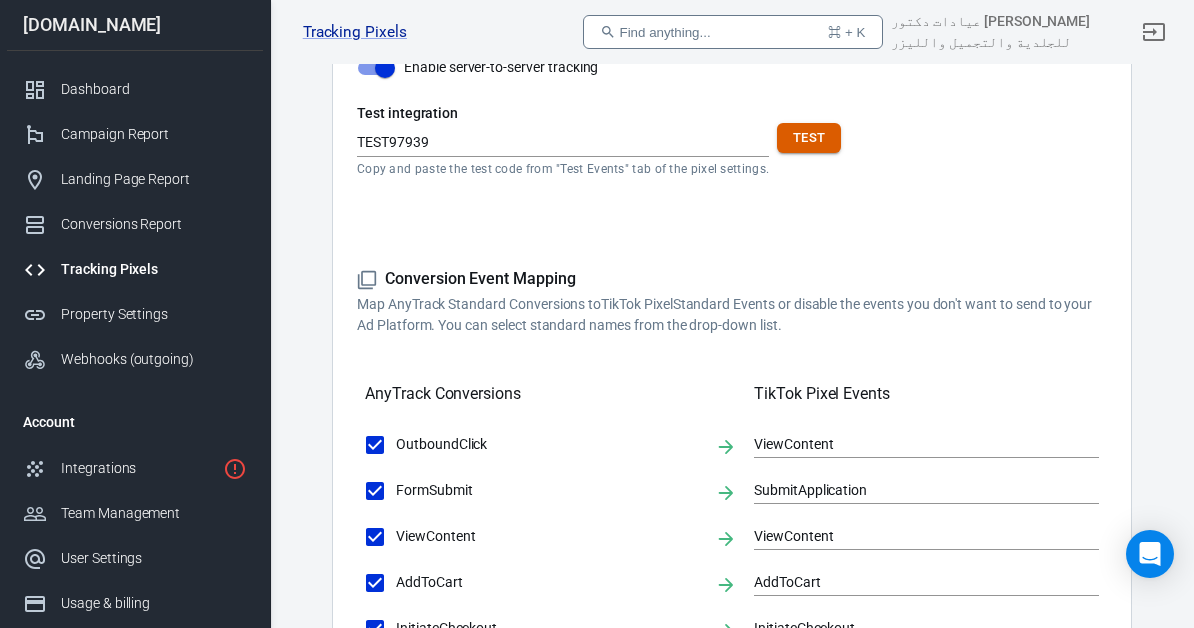 click on "Test" at bounding box center (809, 138) 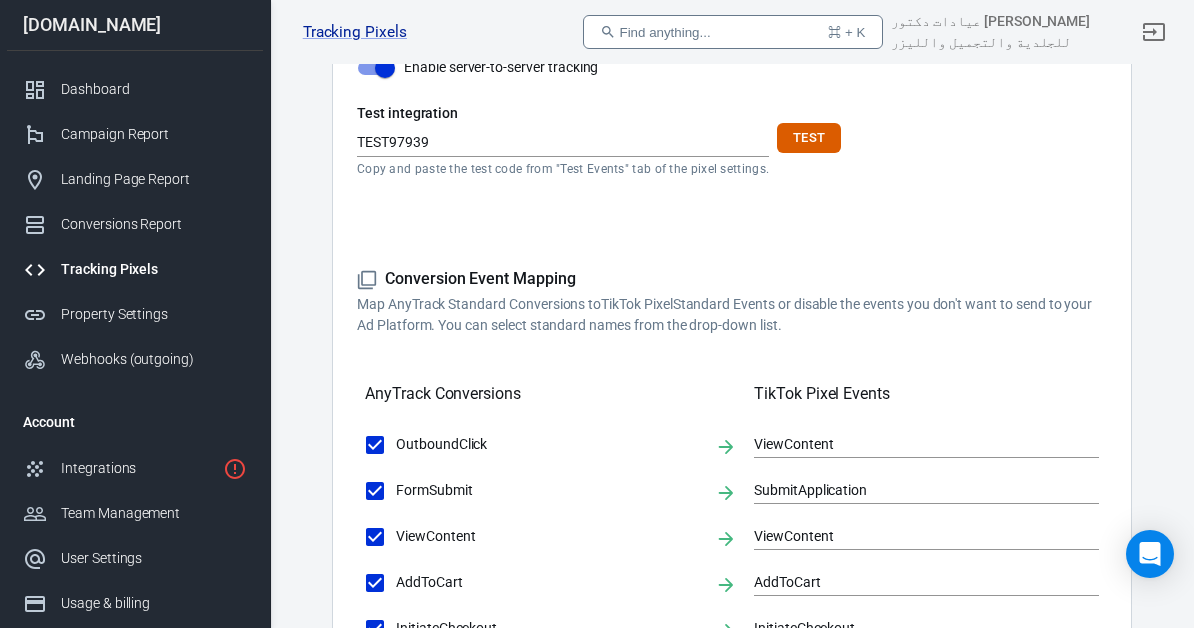 click on "TEST97939" at bounding box center [563, 144] 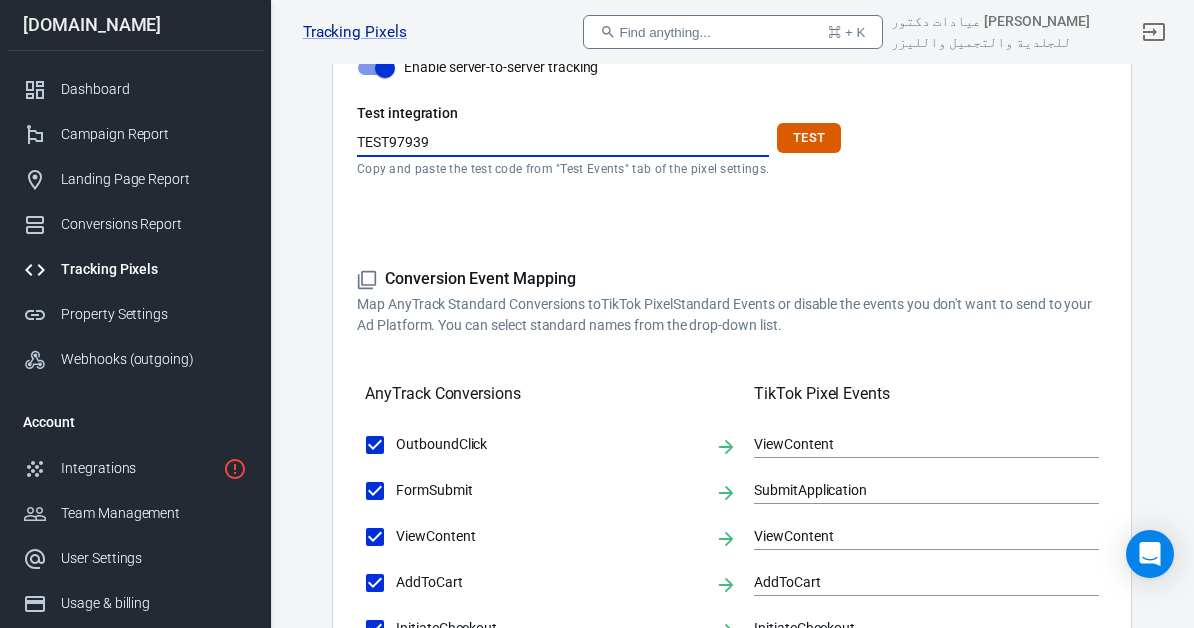 click on "TEST97939" at bounding box center (563, 144) 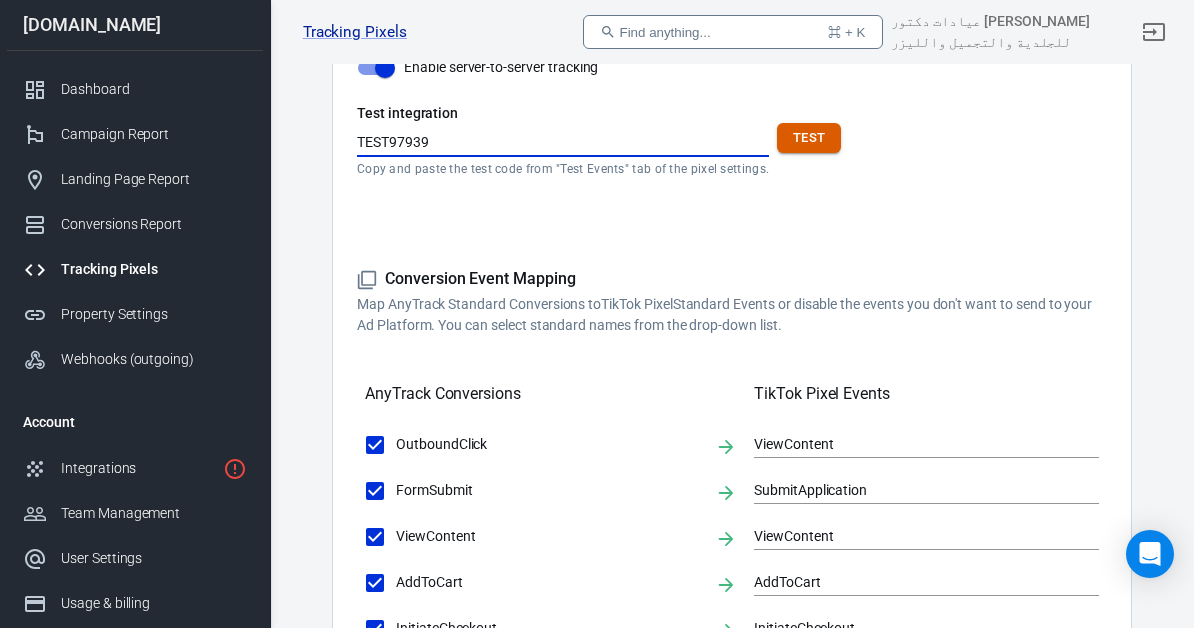 click on "Test" at bounding box center [809, 138] 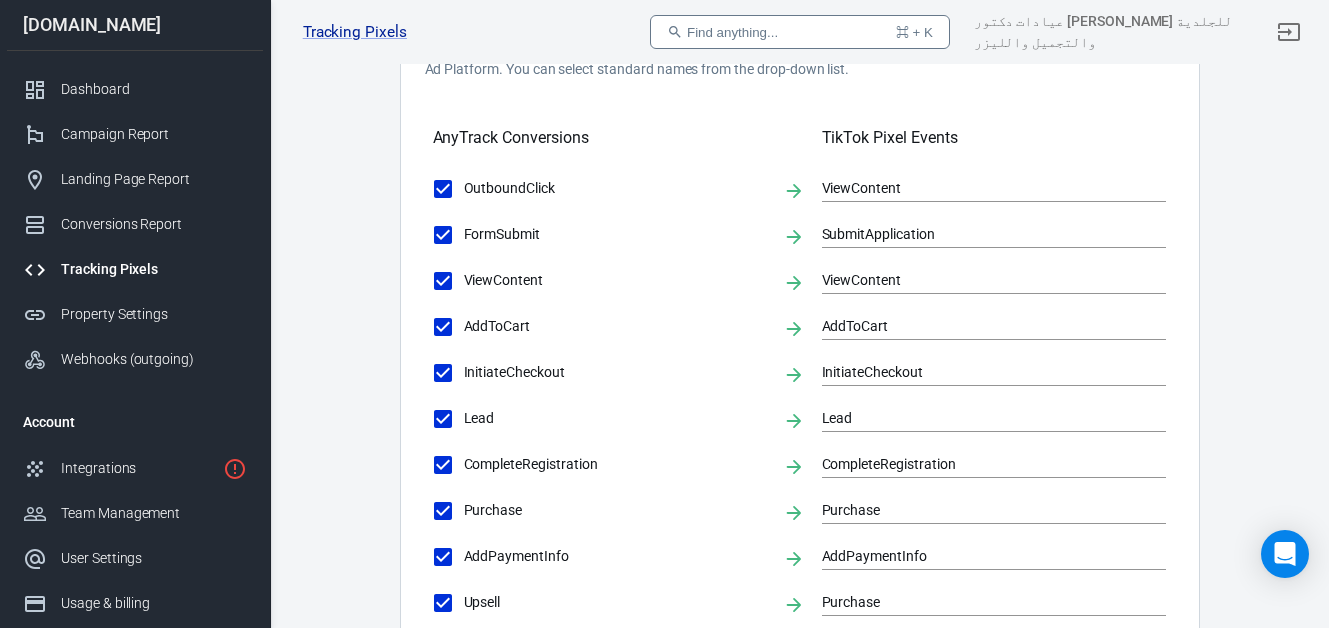 scroll, scrollTop: 801, scrollLeft: 0, axis: vertical 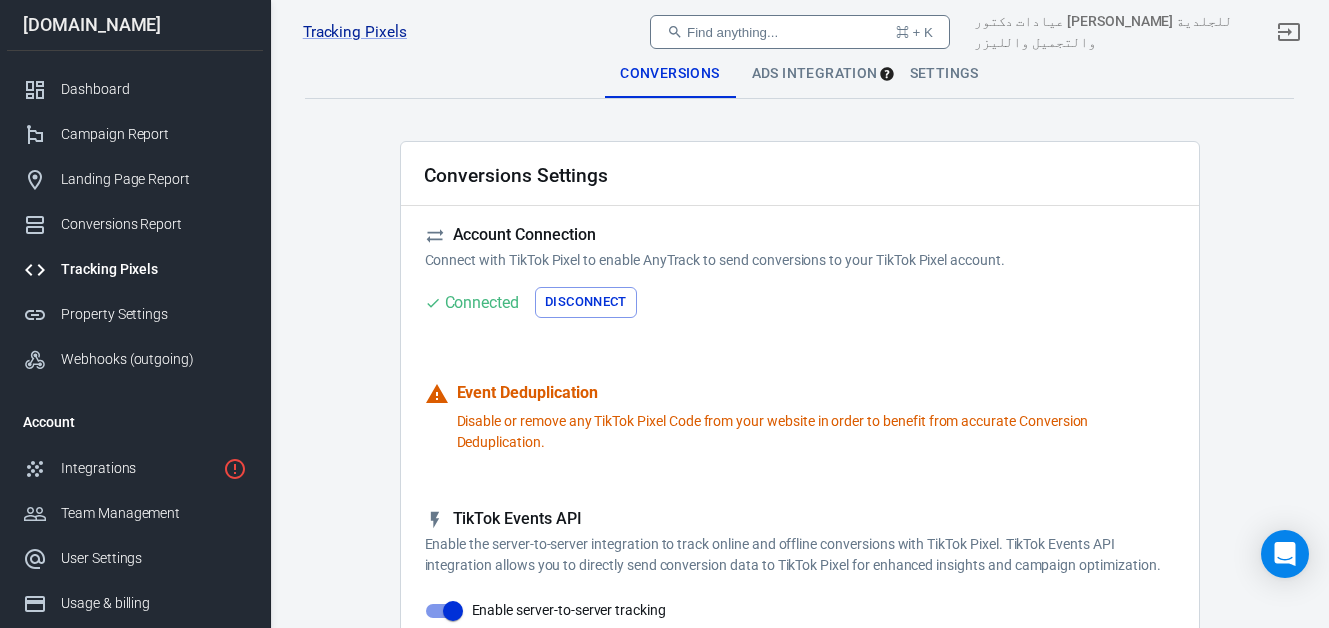 click on "Ads Integration" at bounding box center (815, 74) 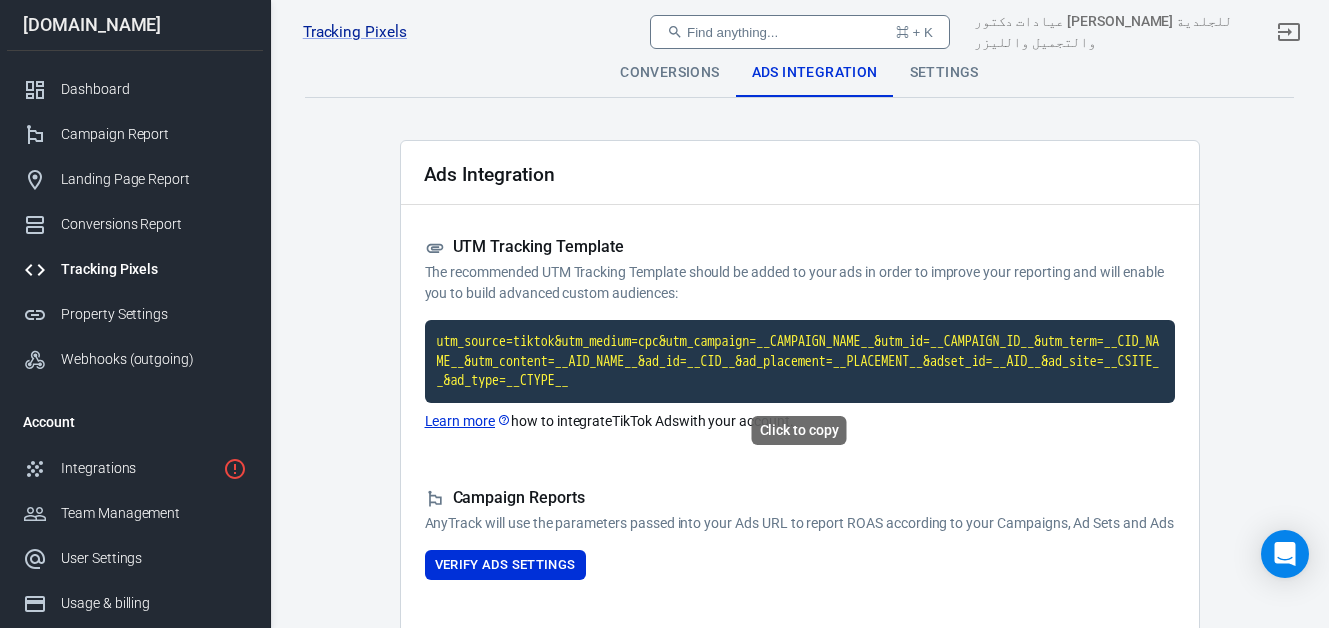 scroll, scrollTop: 0, scrollLeft: 0, axis: both 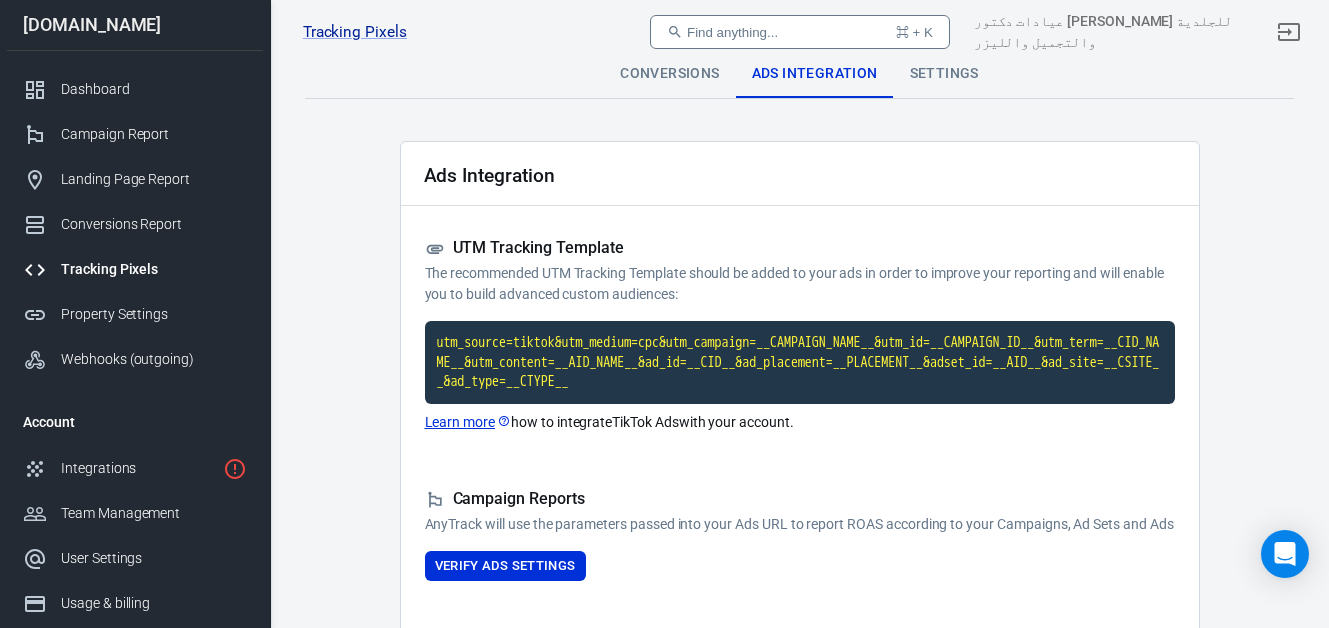 click on "Settings" at bounding box center (944, 74) 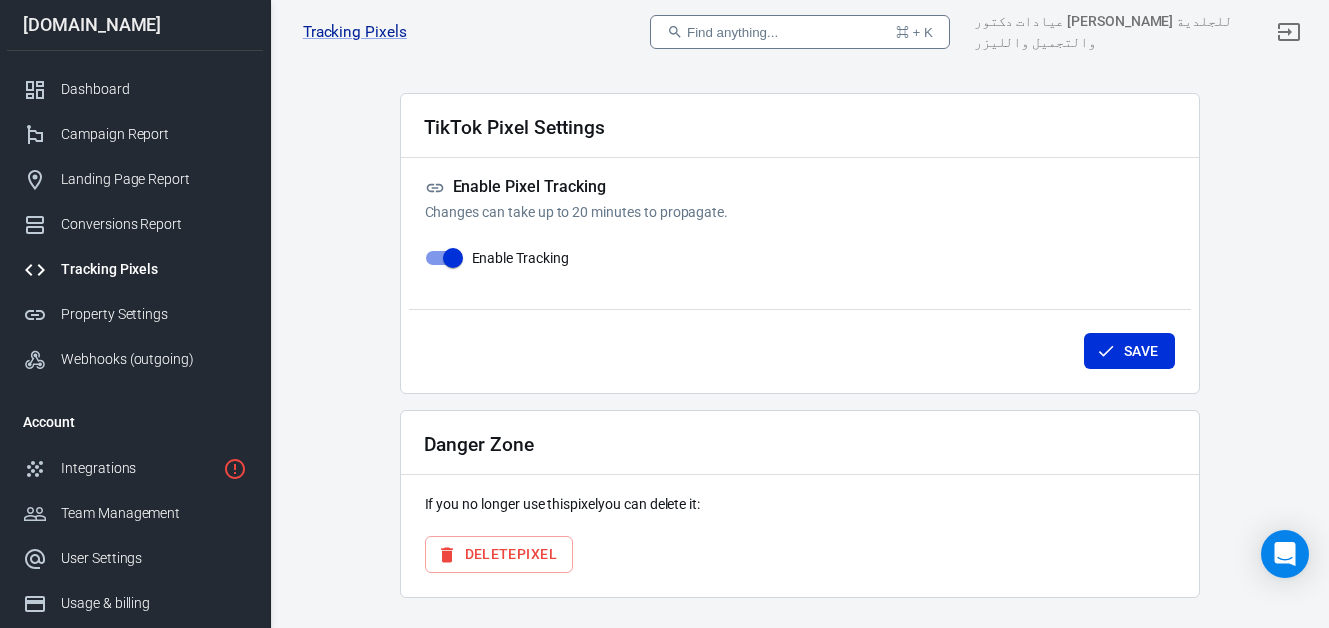 scroll, scrollTop: 0, scrollLeft: 0, axis: both 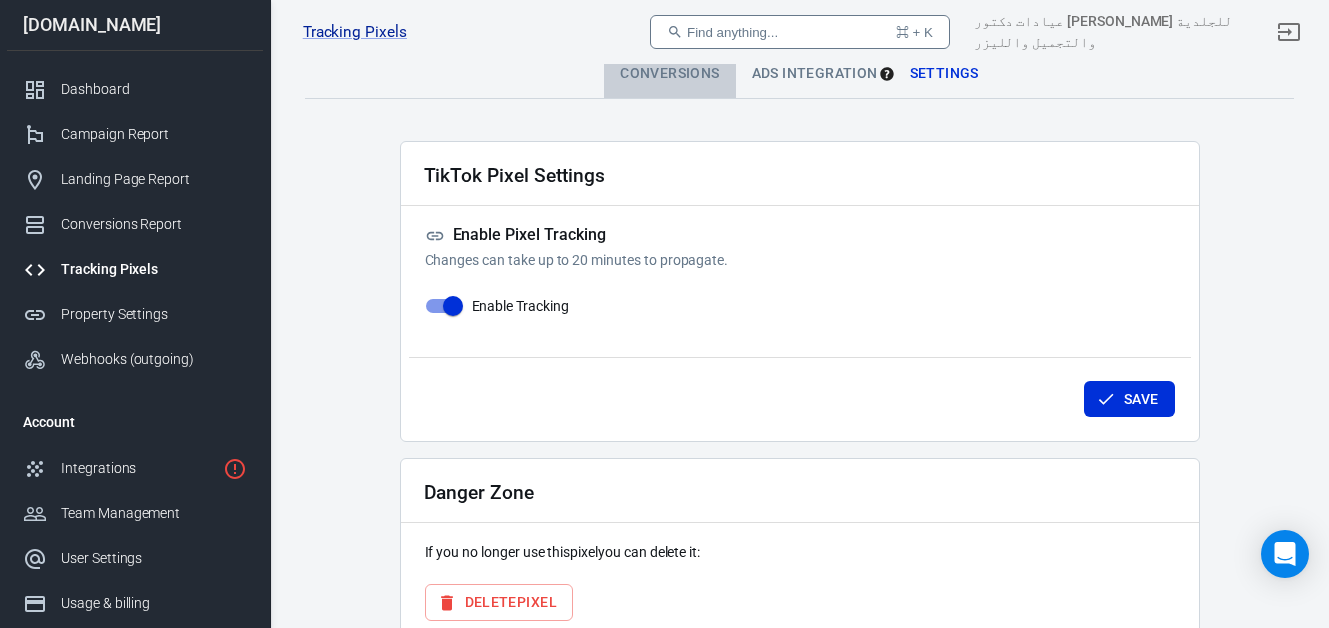 click on "Conversions" at bounding box center [669, 74] 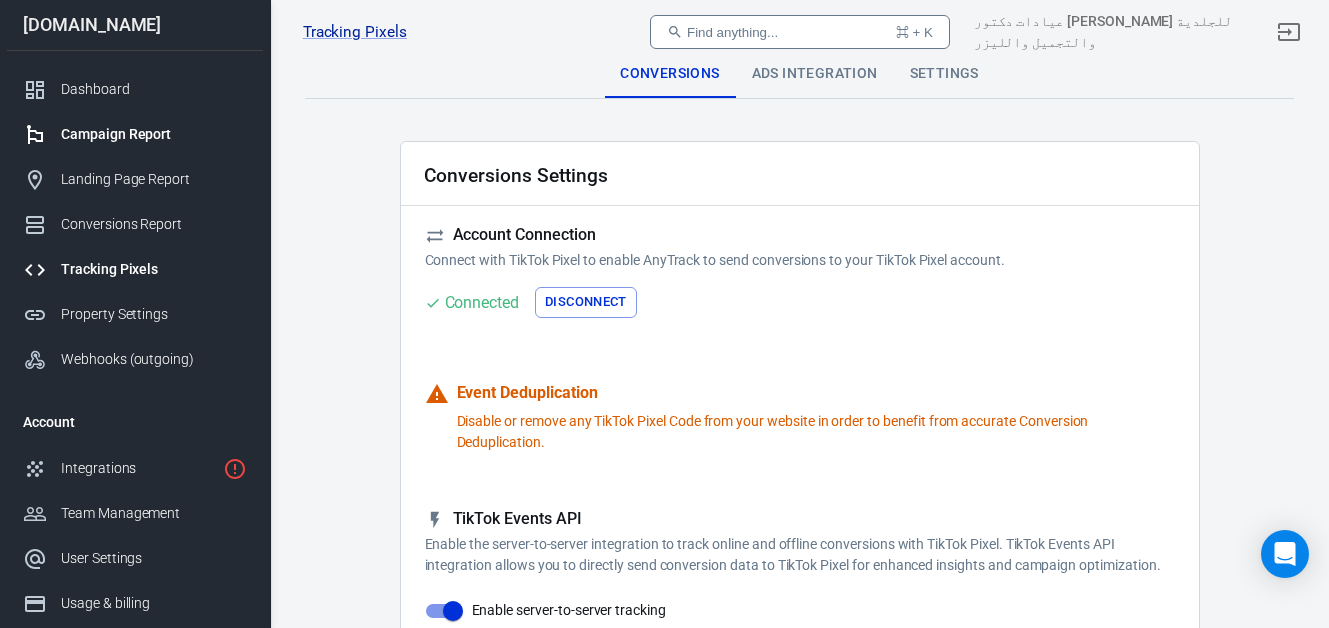 click on "Campaign Report" at bounding box center (154, 134) 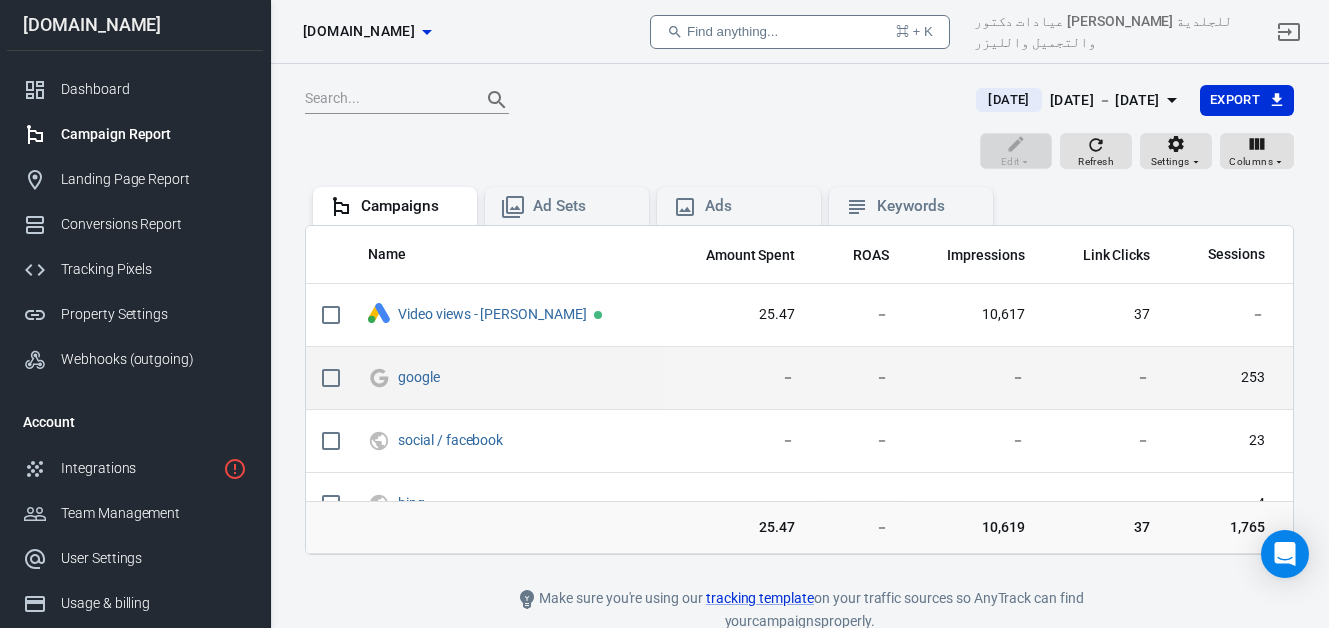 click at bounding box center [331, 378] 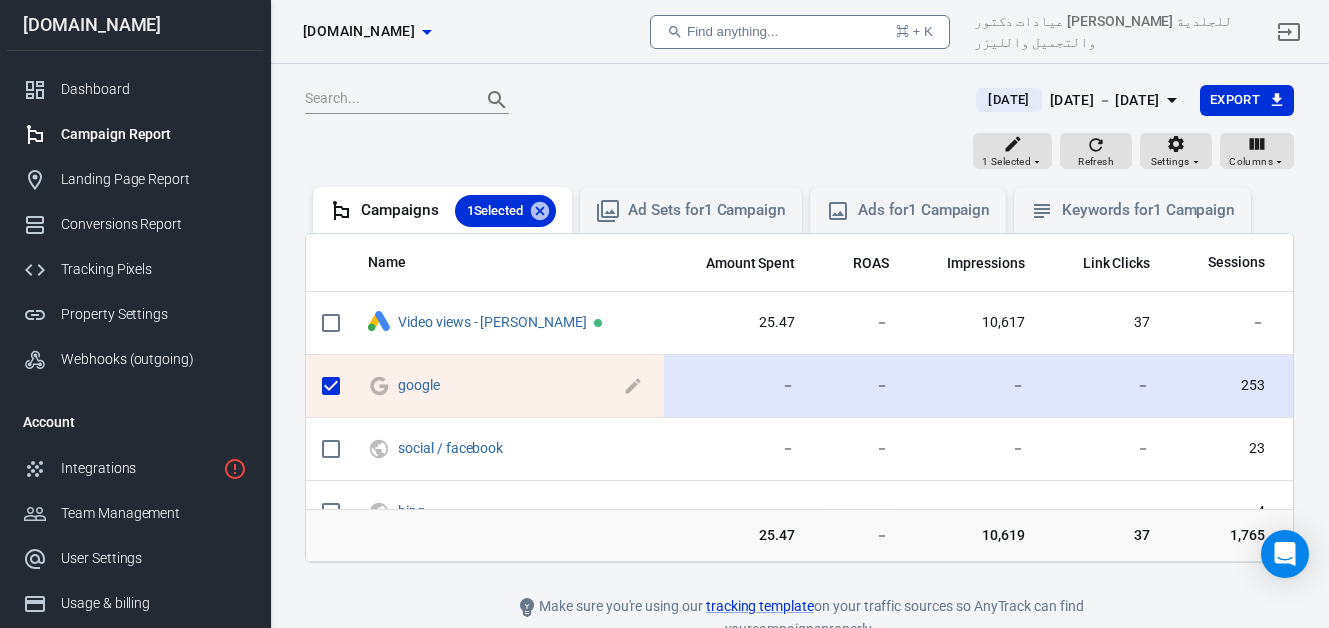 click on "google" at bounding box center [508, 386] 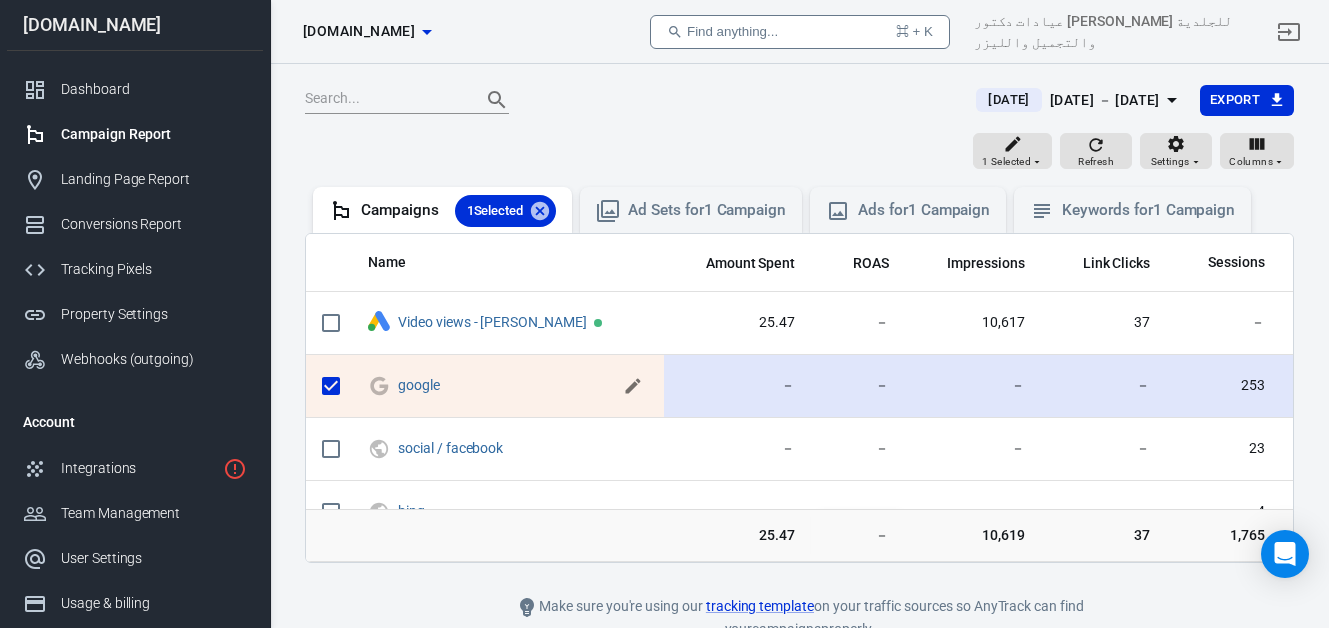 click 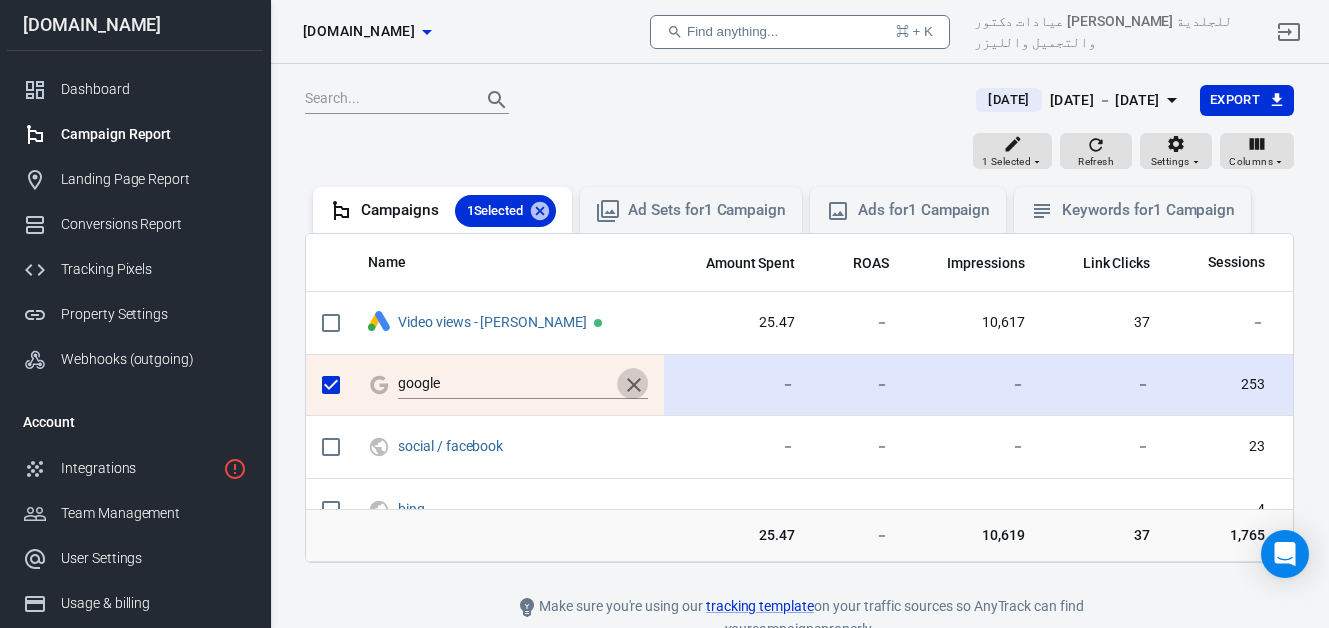 click 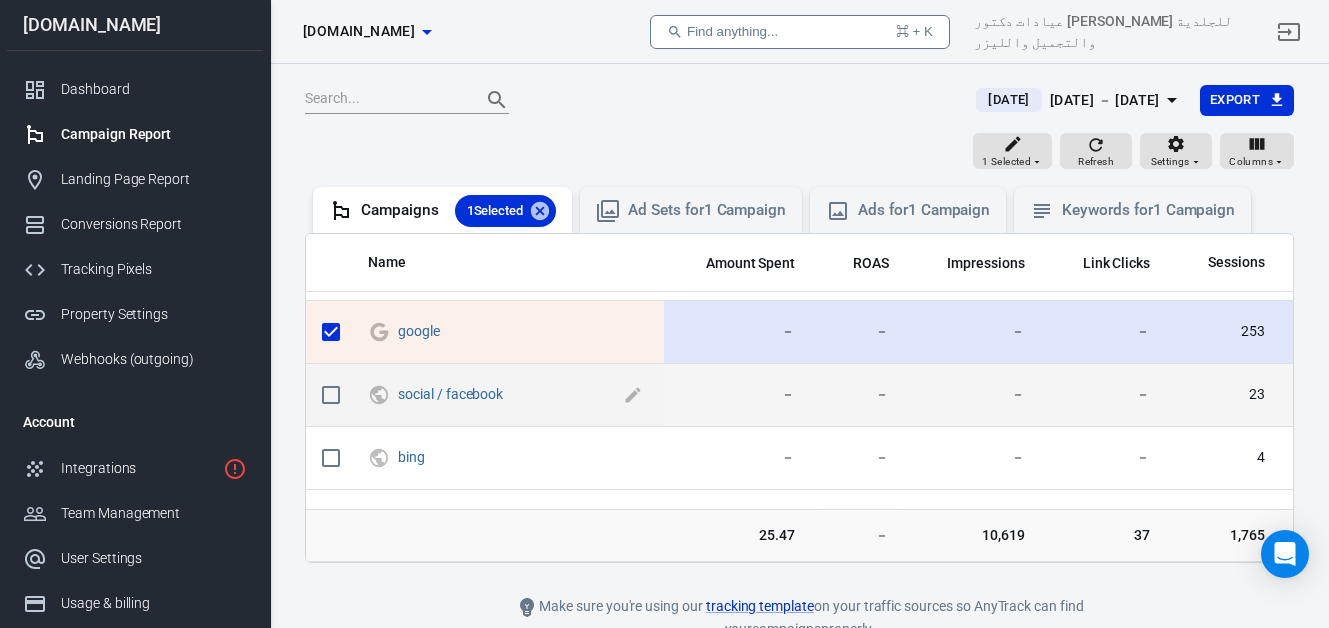 scroll, scrollTop: 0, scrollLeft: 0, axis: both 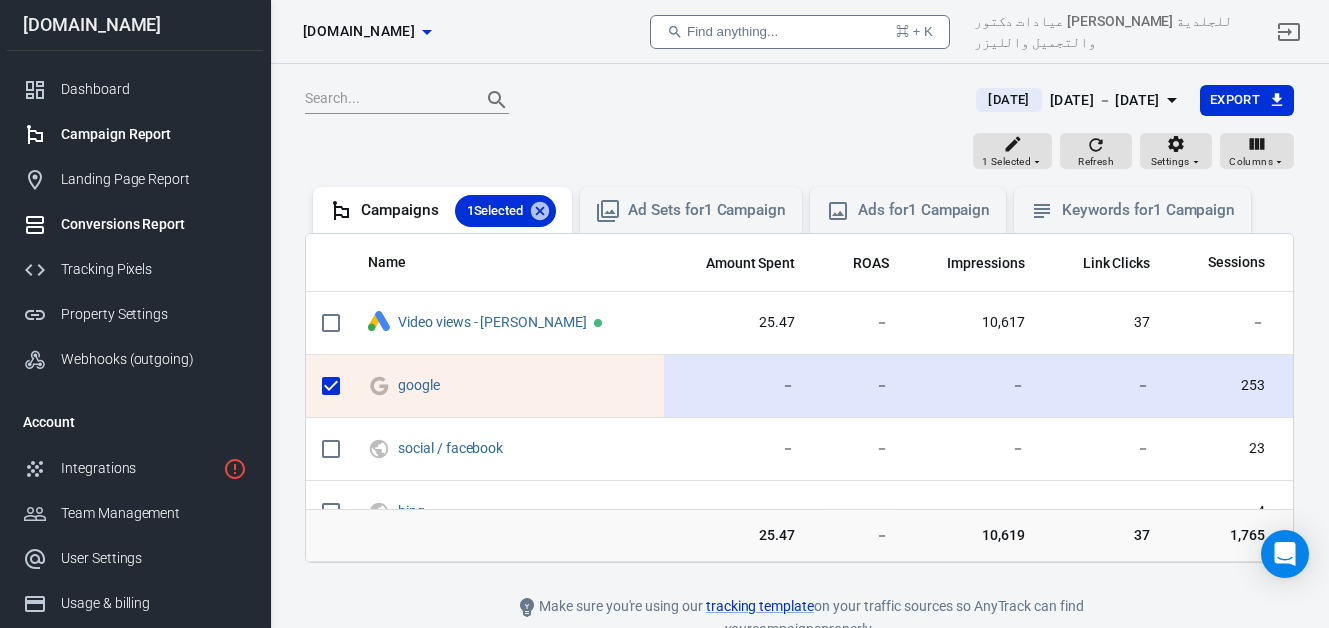 click on "Conversions Report" at bounding box center (154, 224) 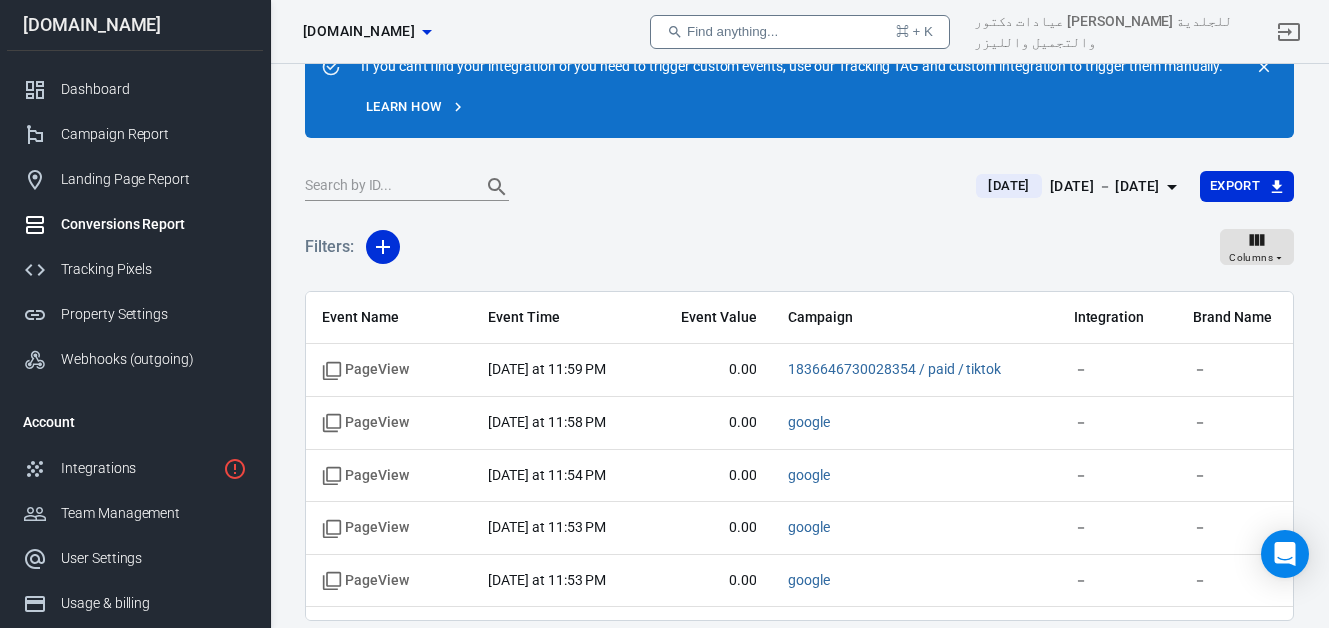 scroll, scrollTop: 88, scrollLeft: 0, axis: vertical 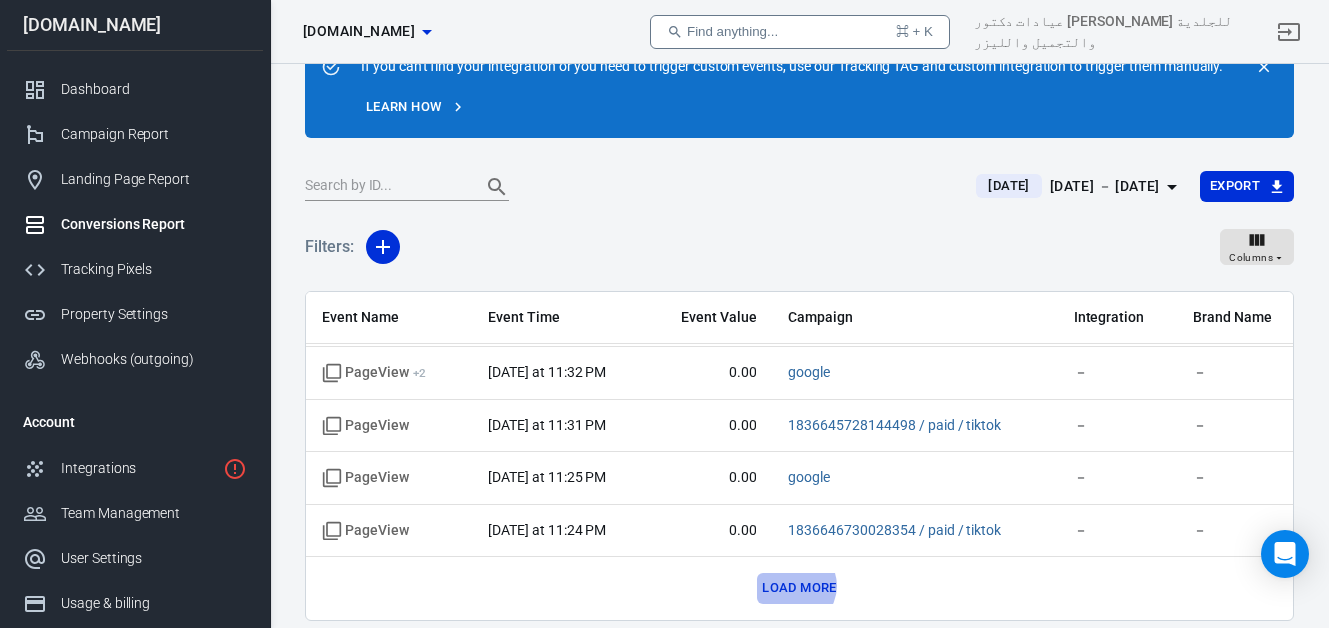 click on "Load more" at bounding box center (799, 588) 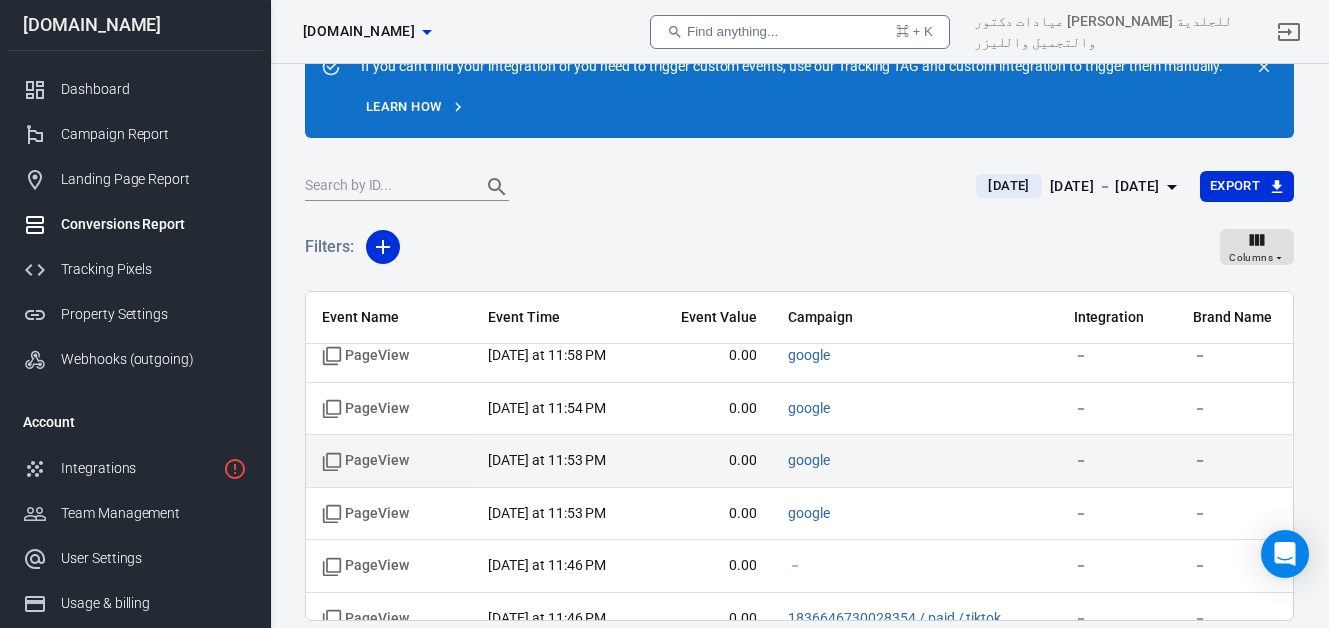 scroll, scrollTop: 0, scrollLeft: 0, axis: both 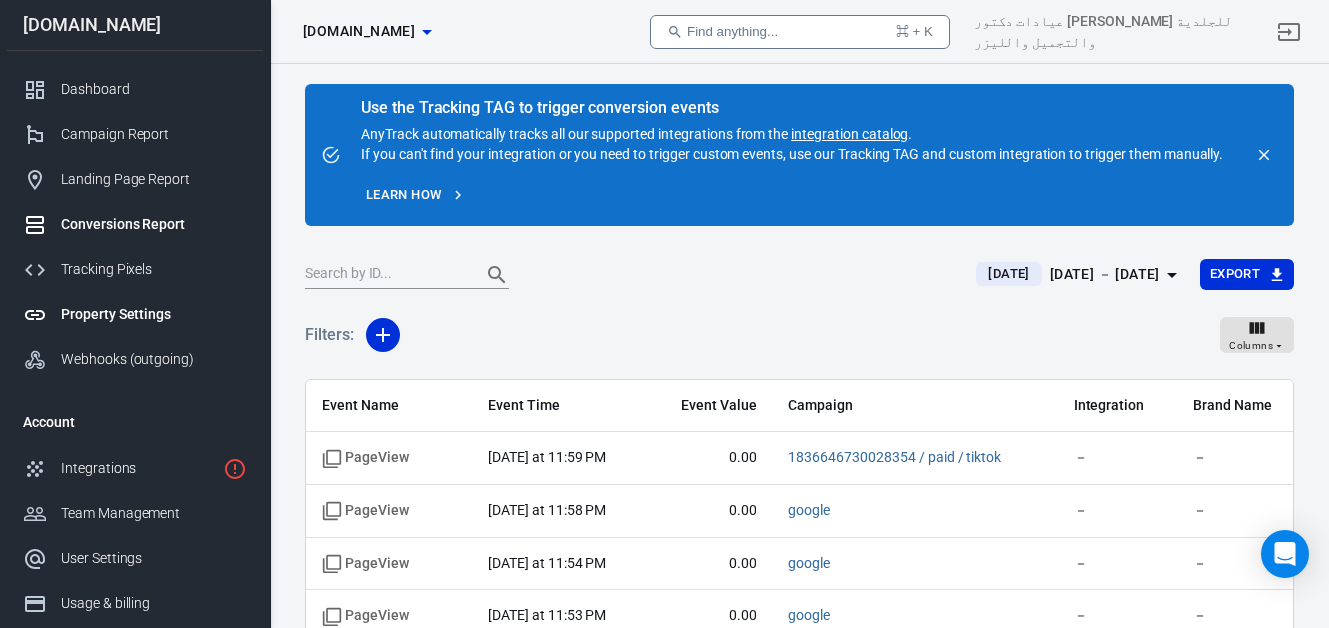 click on "Property Settings" at bounding box center [154, 314] 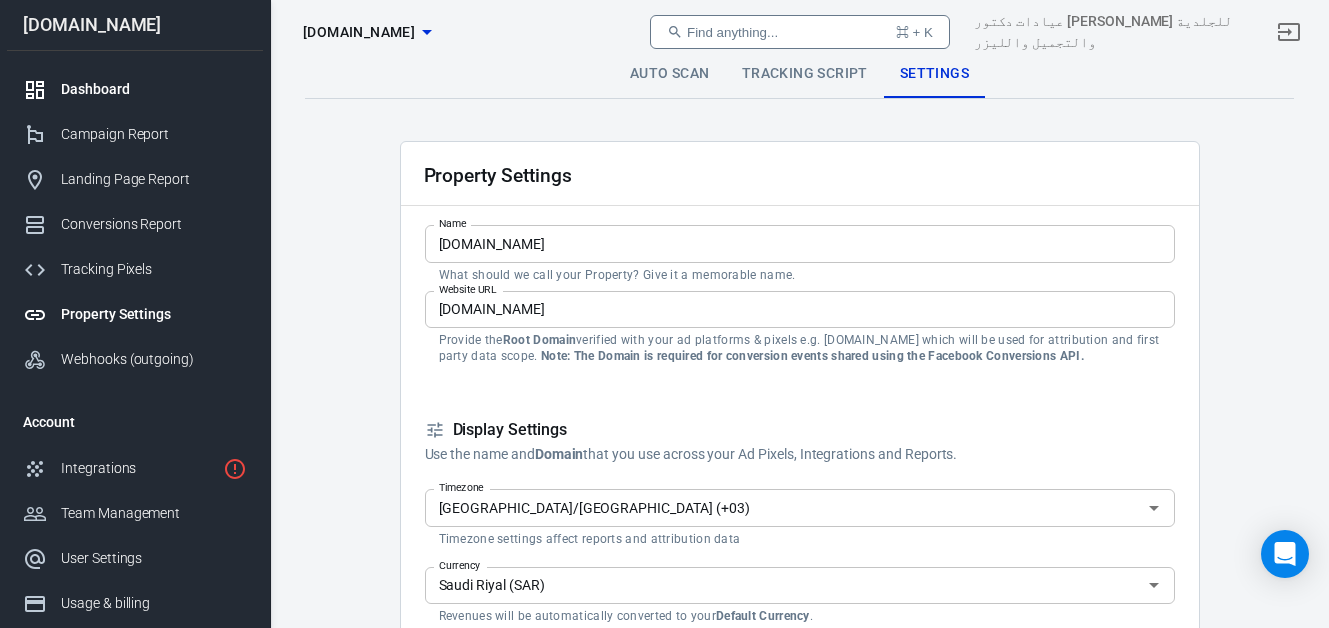 click on "Dashboard" at bounding box center [154, 89] 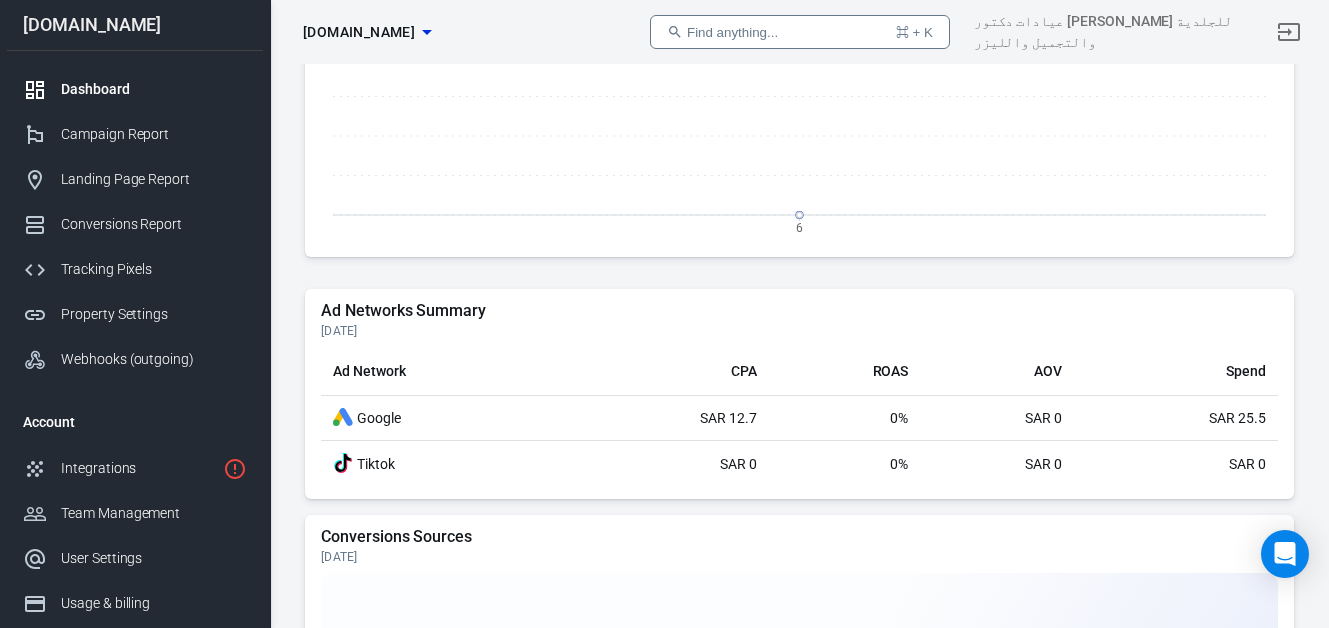 scroll, scrollTop: 1568, scrollLeft: 0, axis: vertical 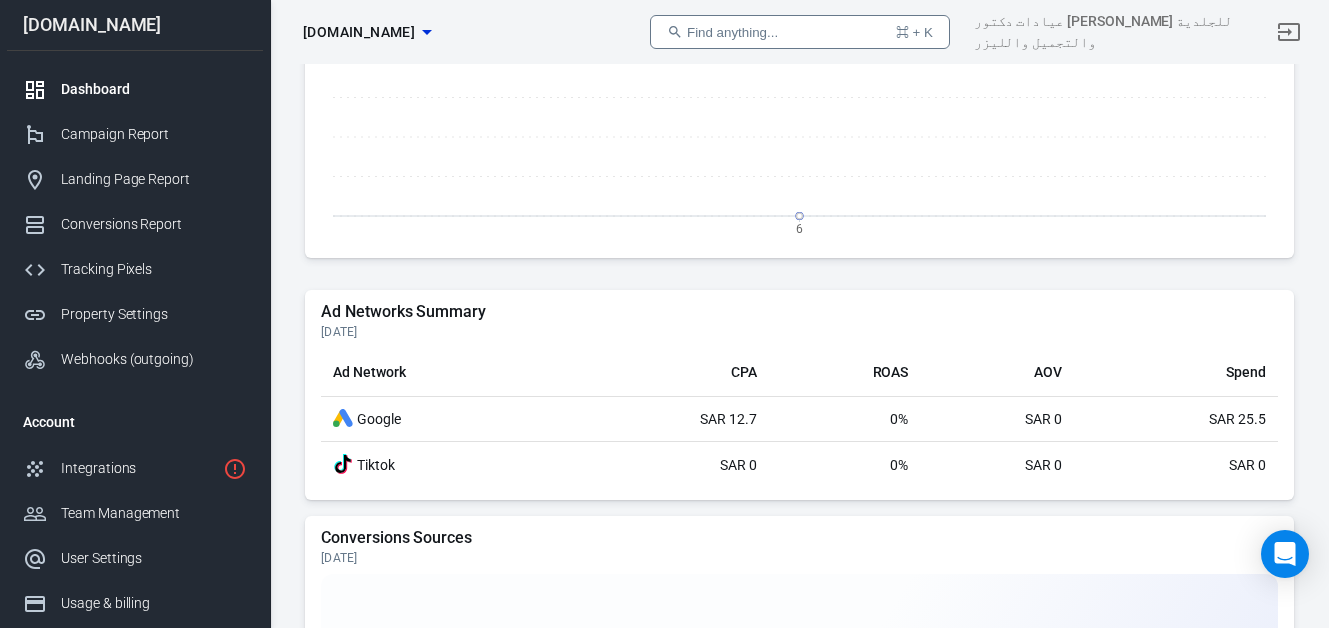click on "Dashboard" at bounding box center (154, 89) 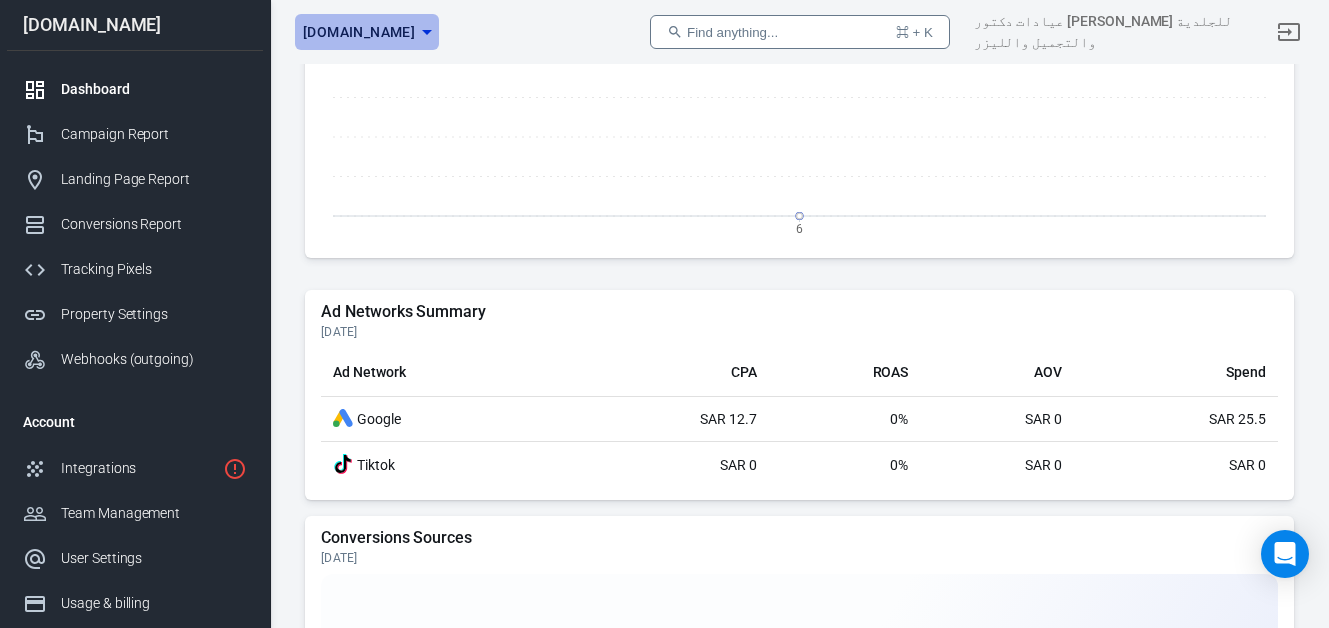 click 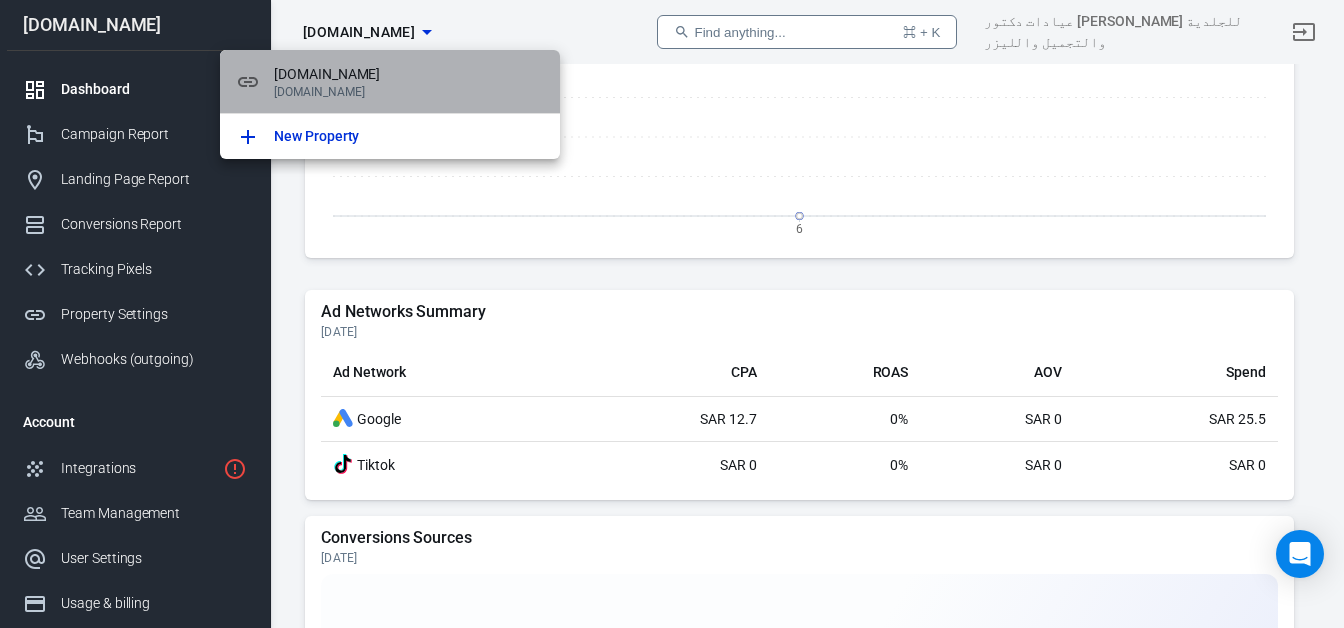 click on "[DOMAIN_NAME]" at bounding box center (409, 74) 